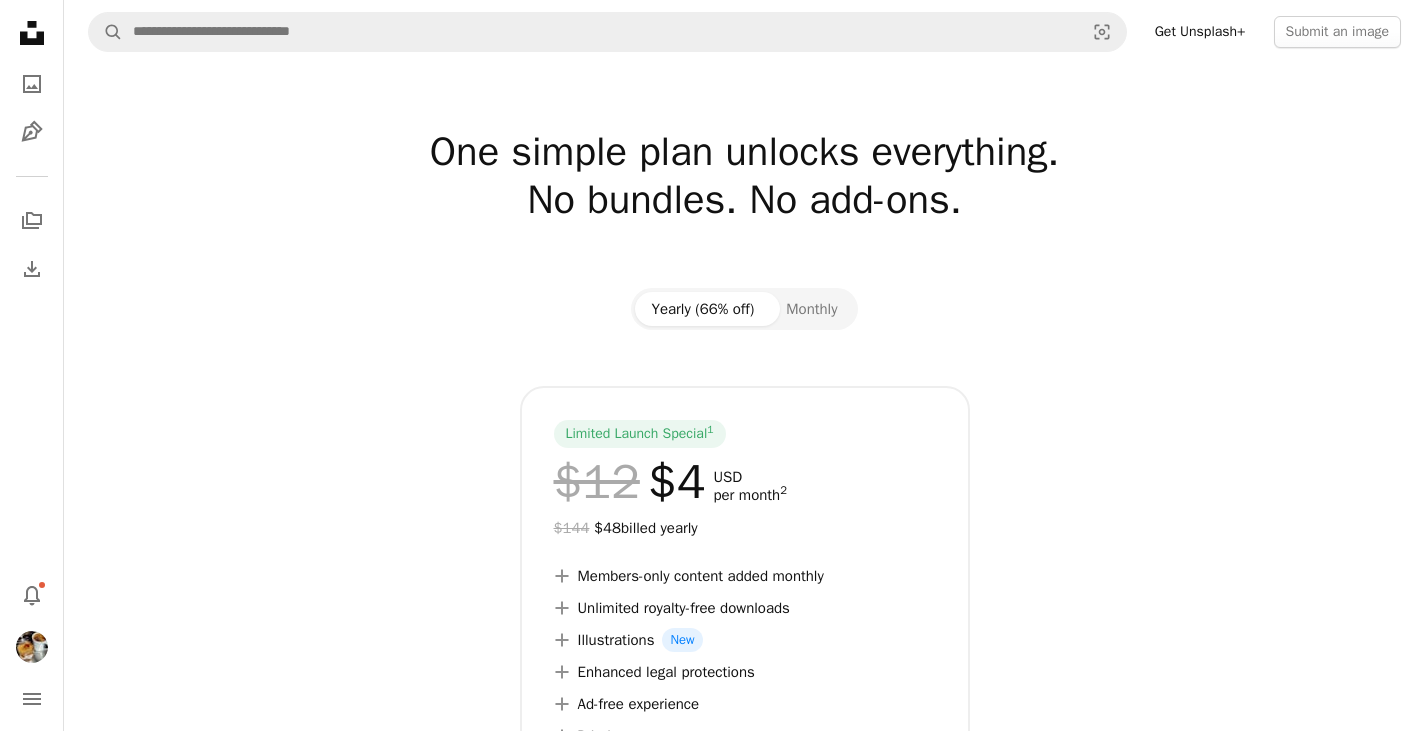 scroll, scrollTop: 0, scrollLeft: 0, axis: both 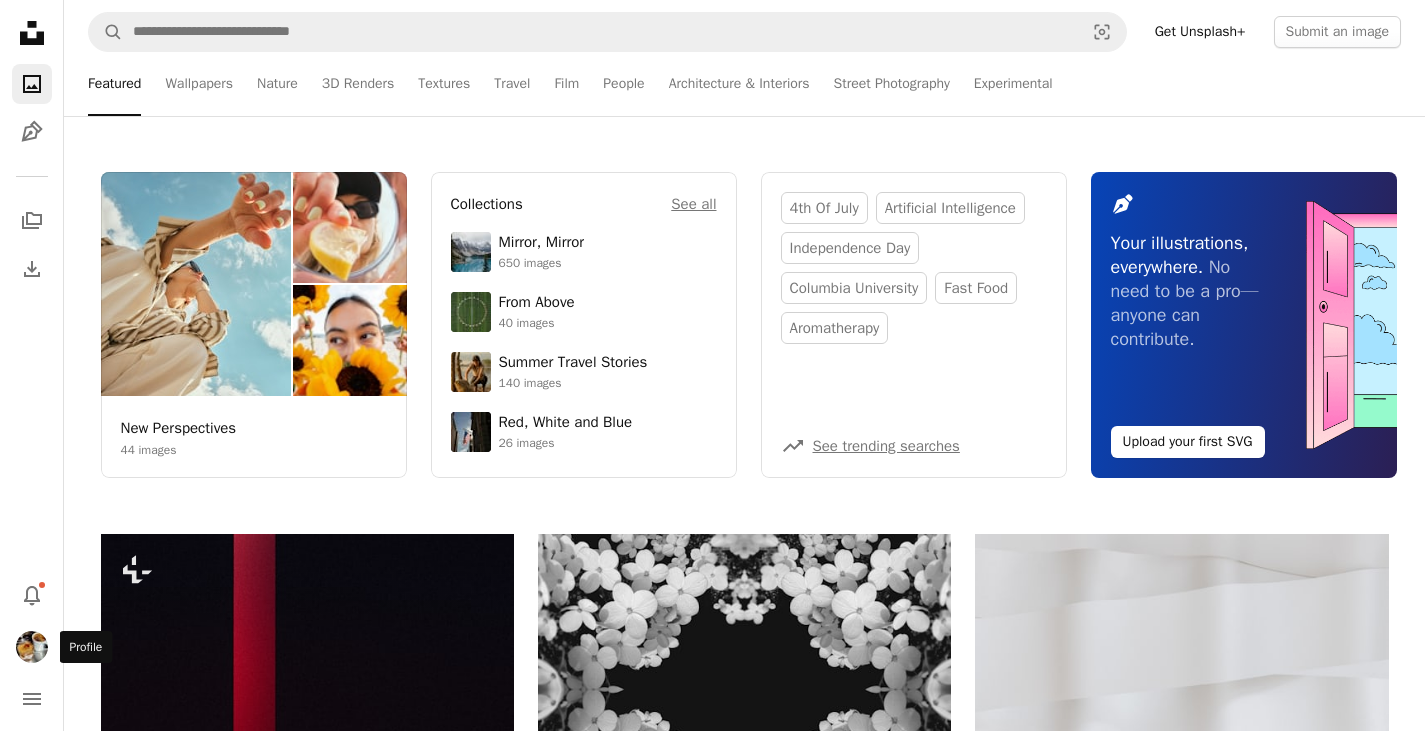 click at bounding box center [32, 647] 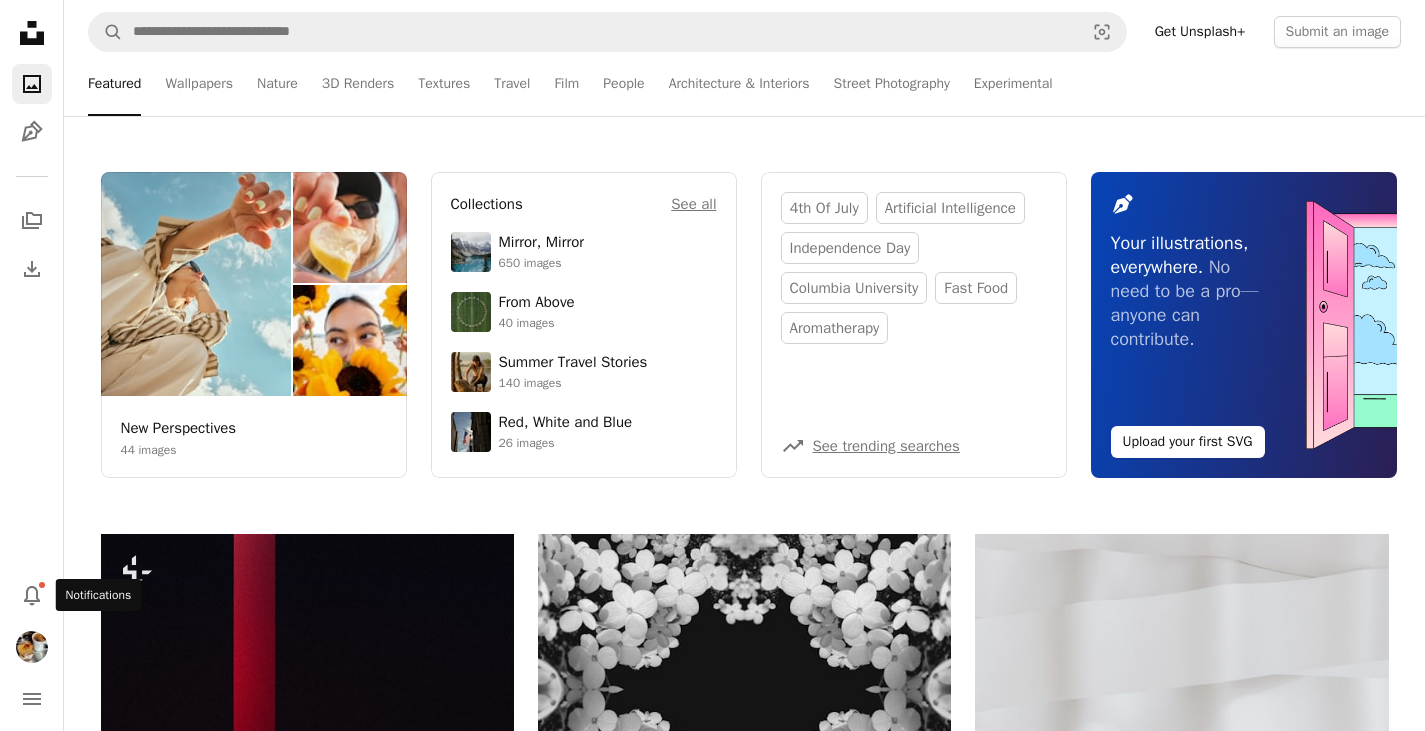 click on "Unsplash logo Unsplash Home A photo Pen Tool A stack of folders Download Photos Chevron down Bell navigation menu A magnifying glass Visual search Get Unsplash+ Submit an image Featured Featured Wallpapers Nature 3D Renders Textures Travel Film People Architecture & Interiors Street Photography Experimental New Perspectives 44 images Collections See all Mirror, Mirror 650 images From Above 40 images Summer Travel Stories 140 images Red, White and Blue 26 images 4th of july artificial intelligence independence day columbia university fast food aromatherapy A trend sign See trending searches Pen Tool Your illustrations, everywhere.   No need to be a pro—anyone can contribute. Upload your first SVG New Perspectives 44 images Collections See all Mirror, Mirror 650 images From Above 40 images Summer Travel Stories 140 images Red, White and Blue 26 images 4th of july artificial intelligence independence day columbia university fast food aromatherapy A trend sign See trending searches Pen Tool   Supported by" at bounding box center [712, 2463] 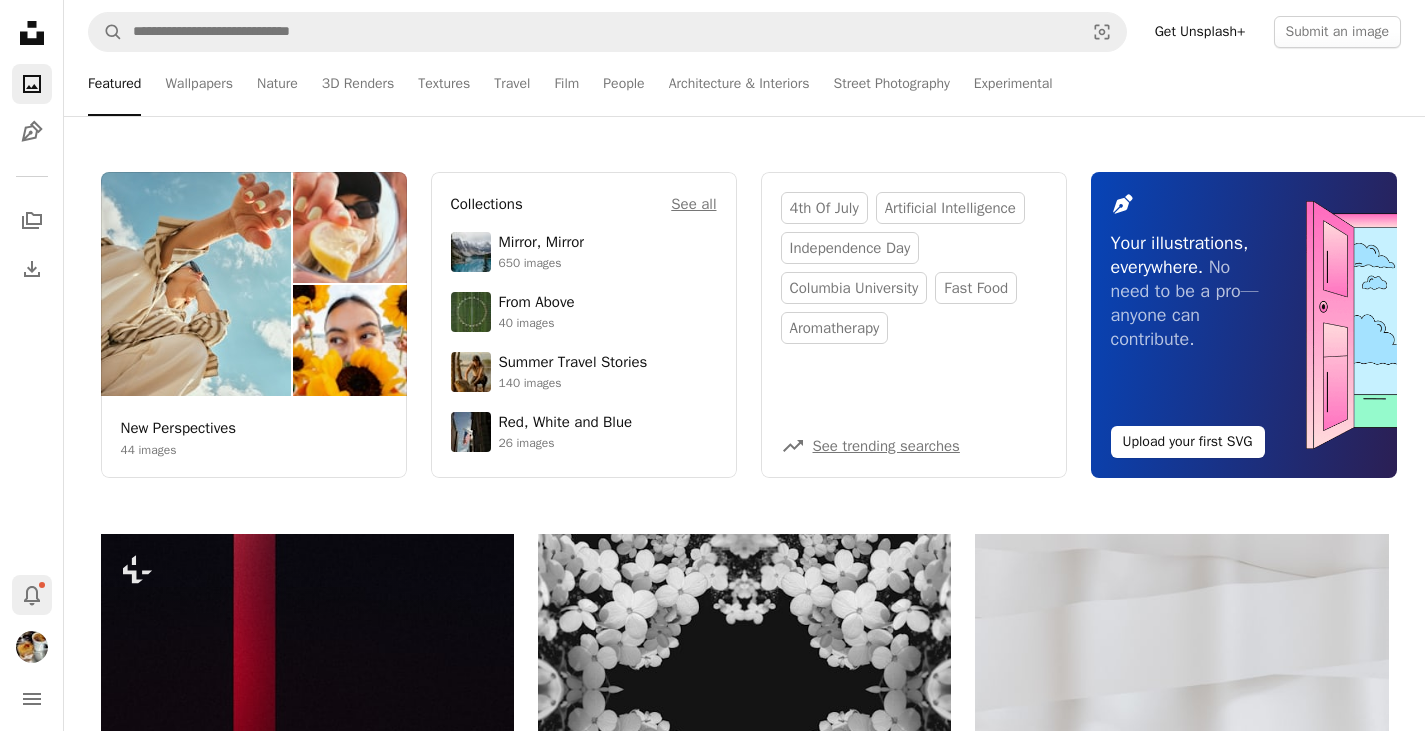 click on "Bell" 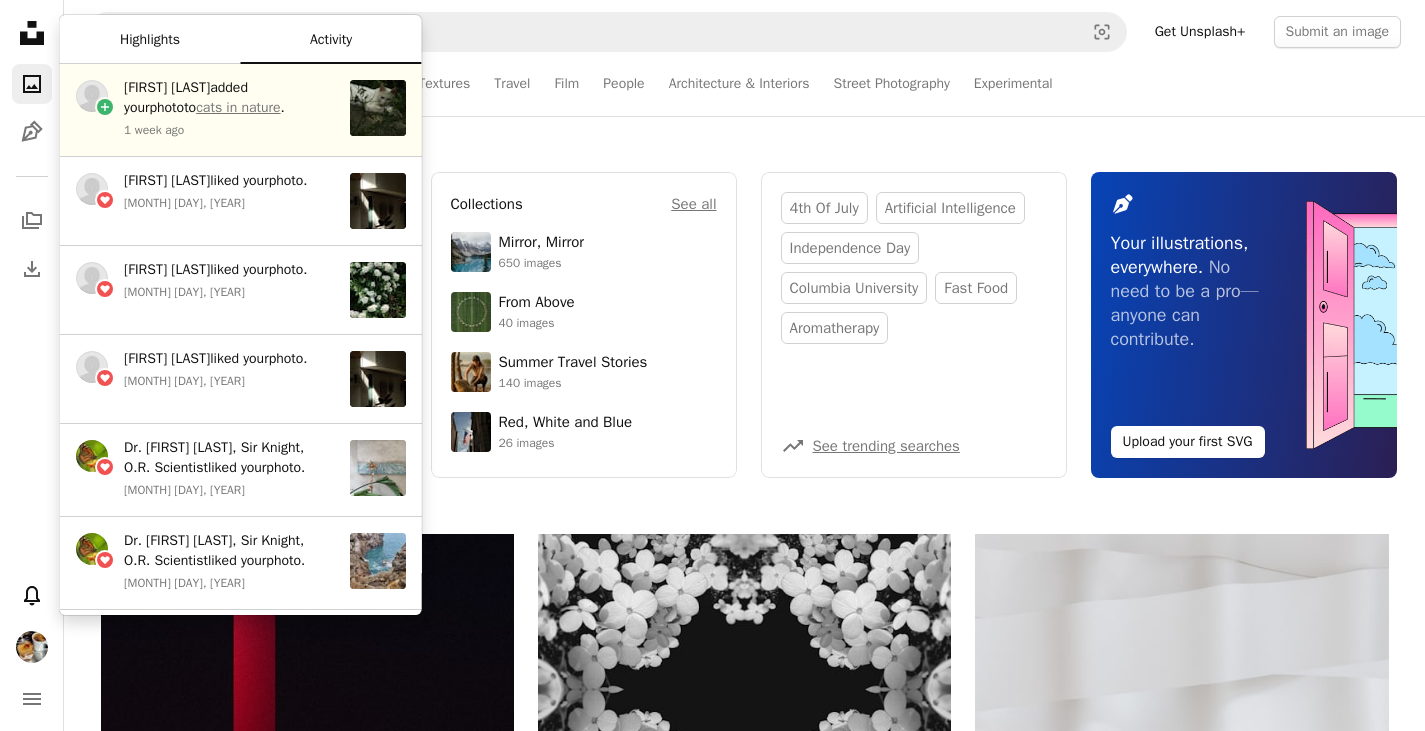 click on "Highlights" at bounding box center [150, 40] 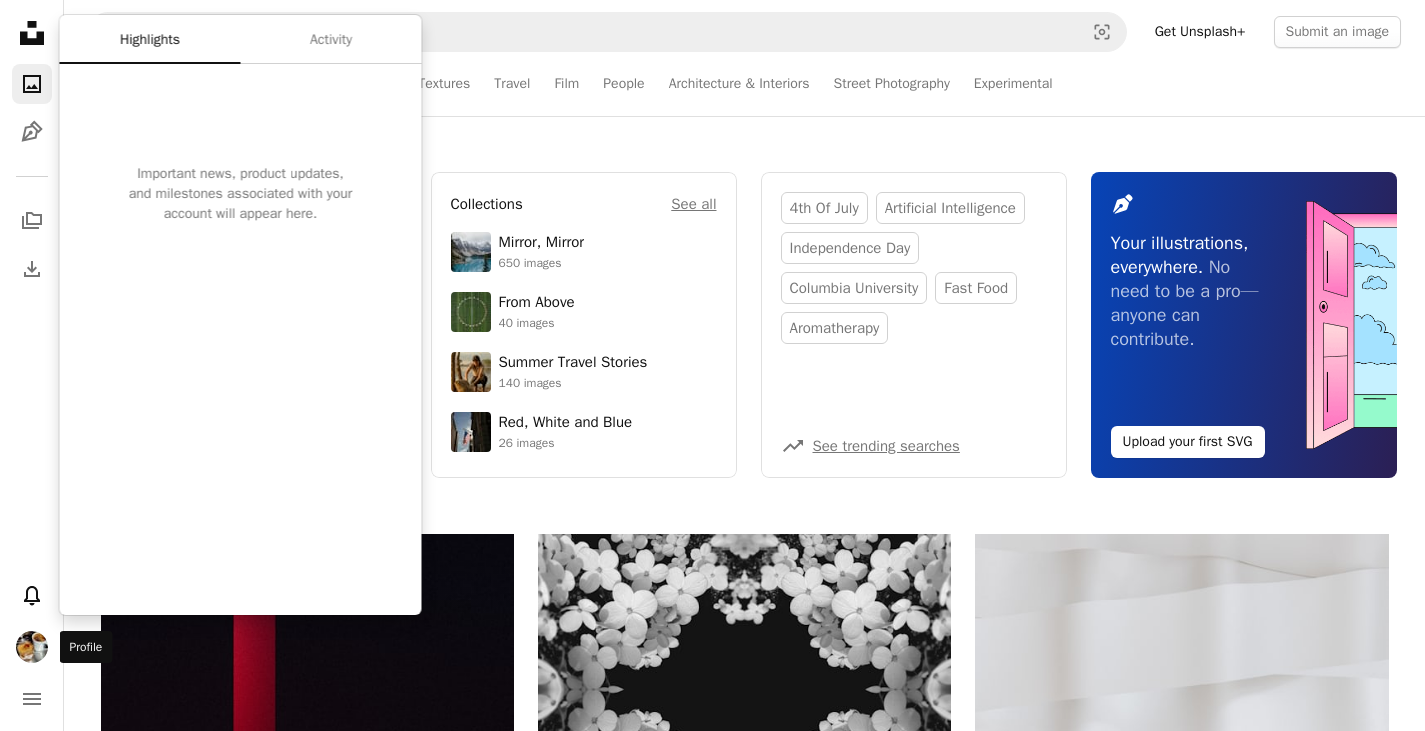 click at bounding box center (32, 647) 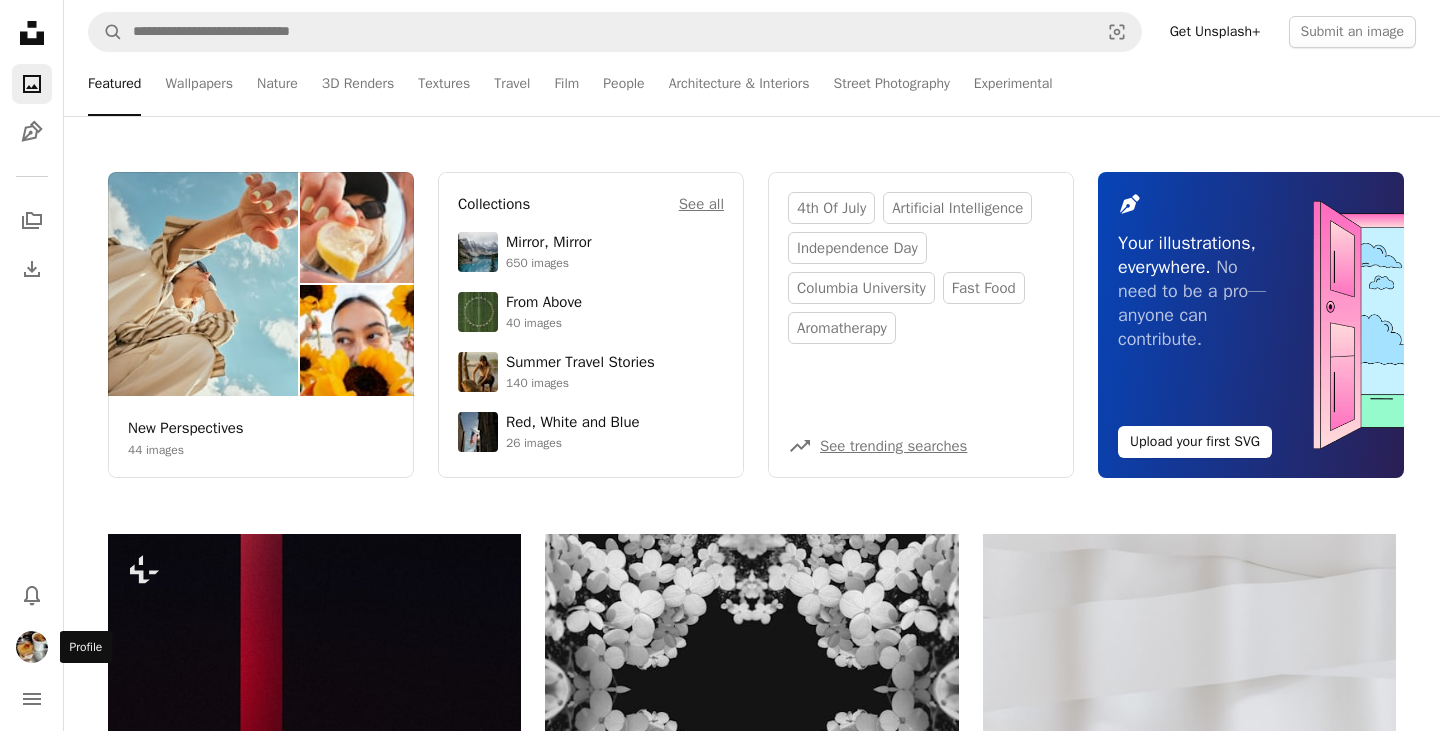 click at bounding box center [32, 647] 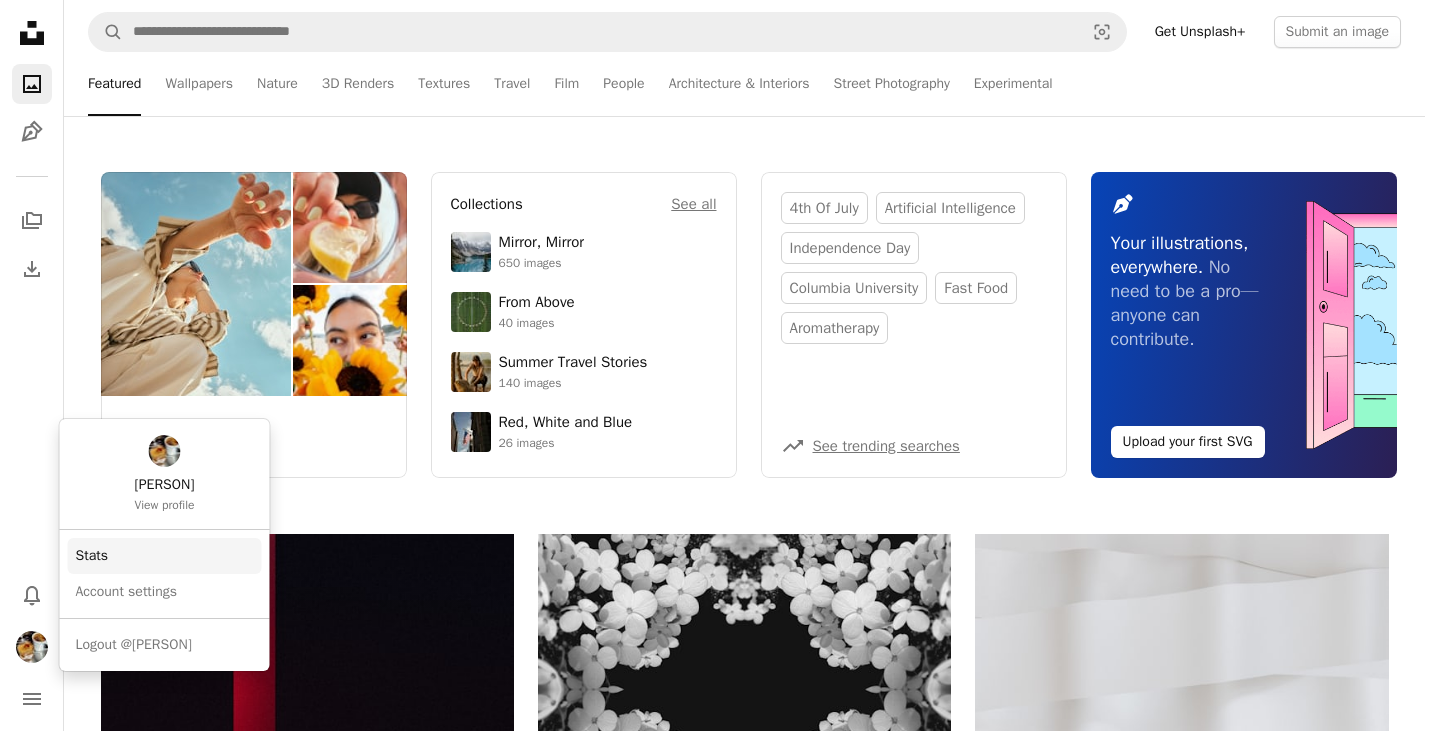 click on "Stats" at bounding box center [165, 556] 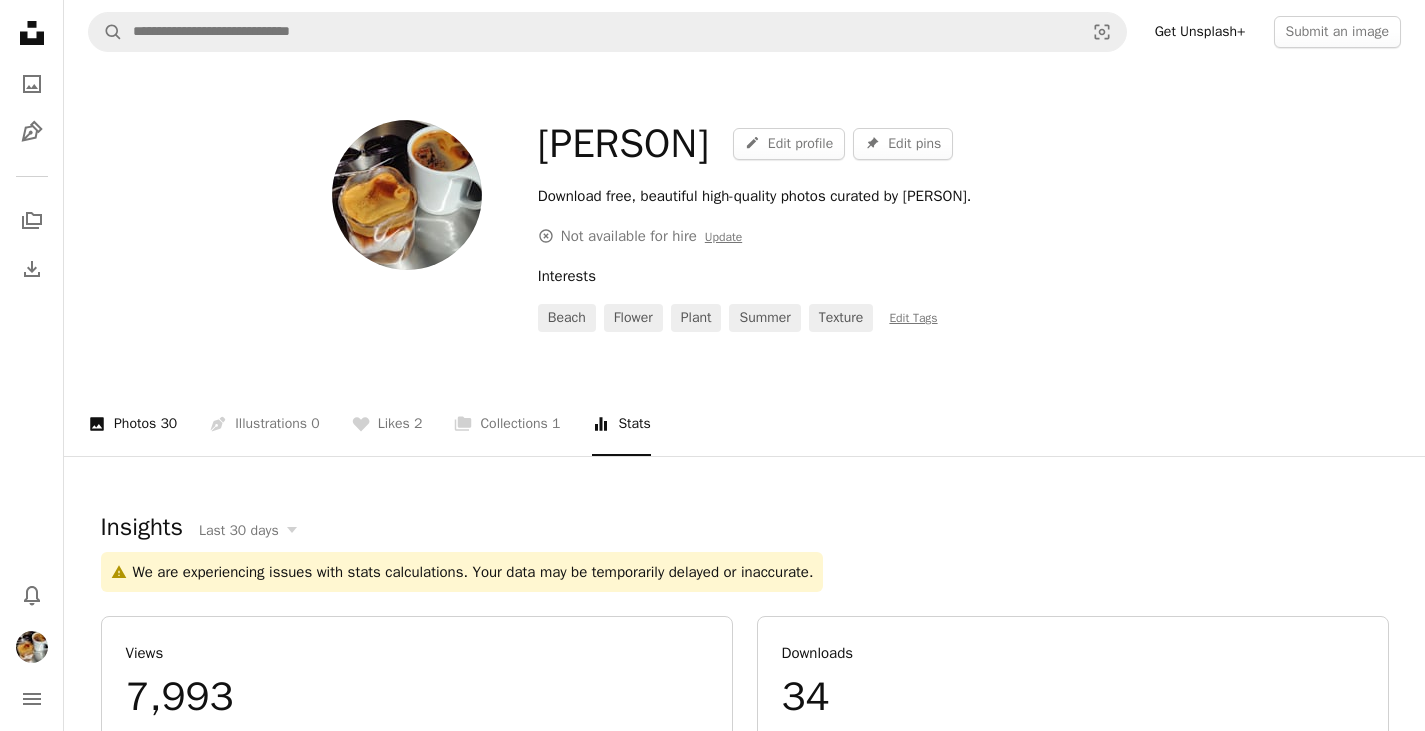 click 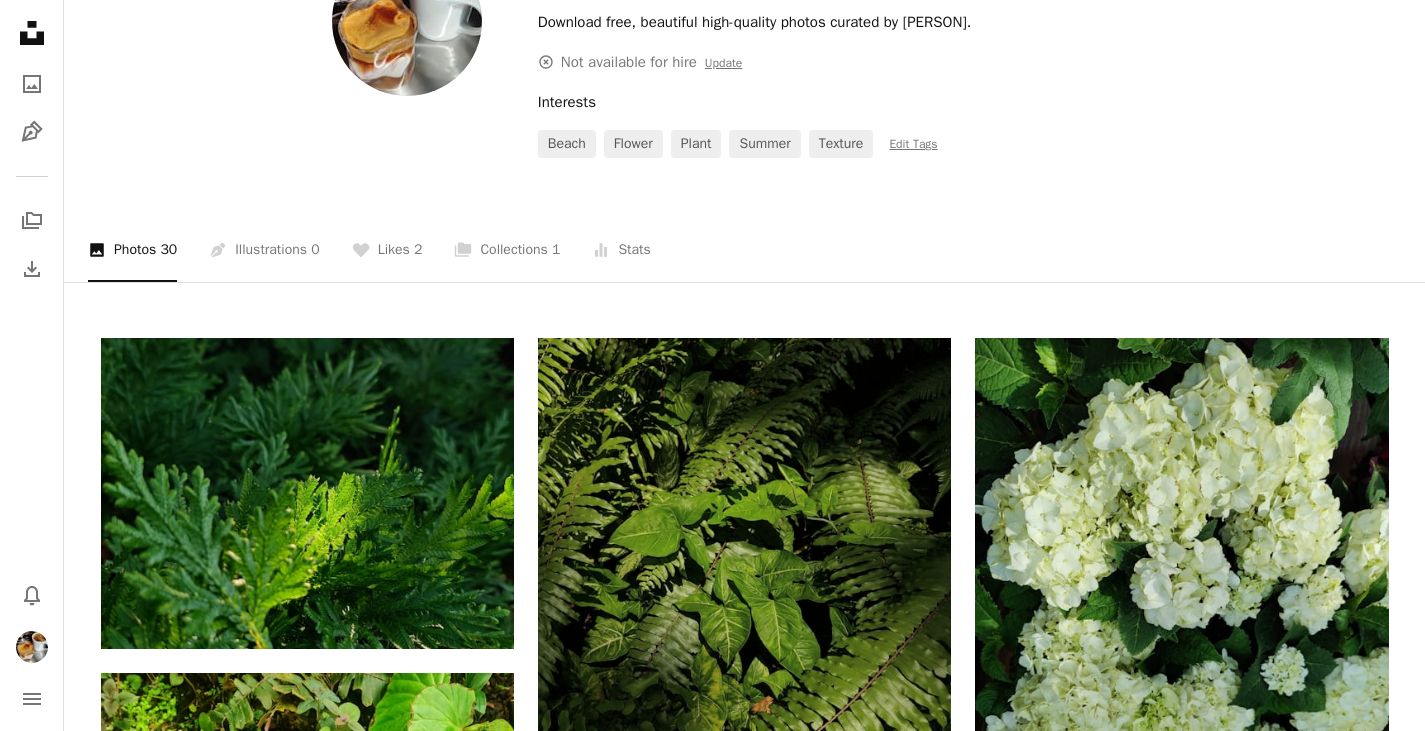 scroll, scrollTop: 0, scrollLeft: 0, axis: both 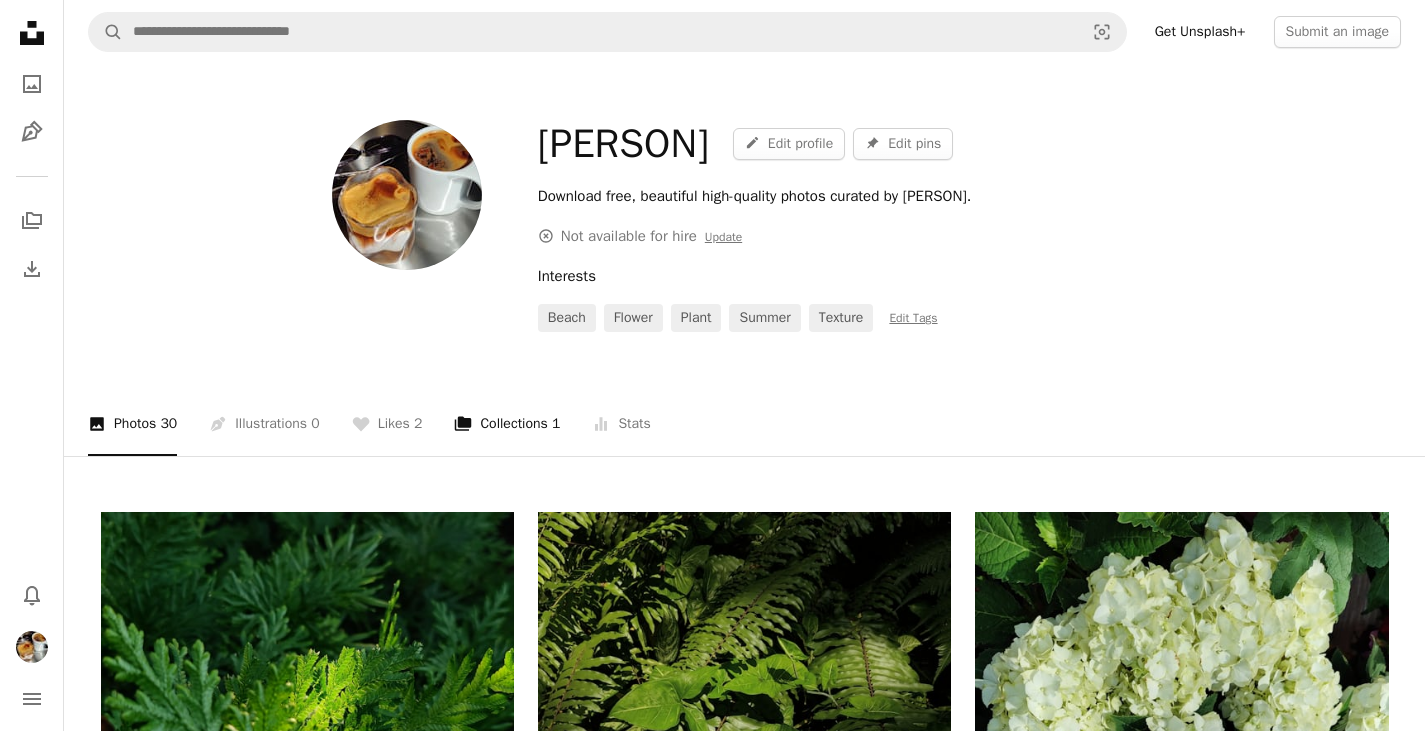 click on "A stack of folders Collections   1" at bounding box center (507, 424) 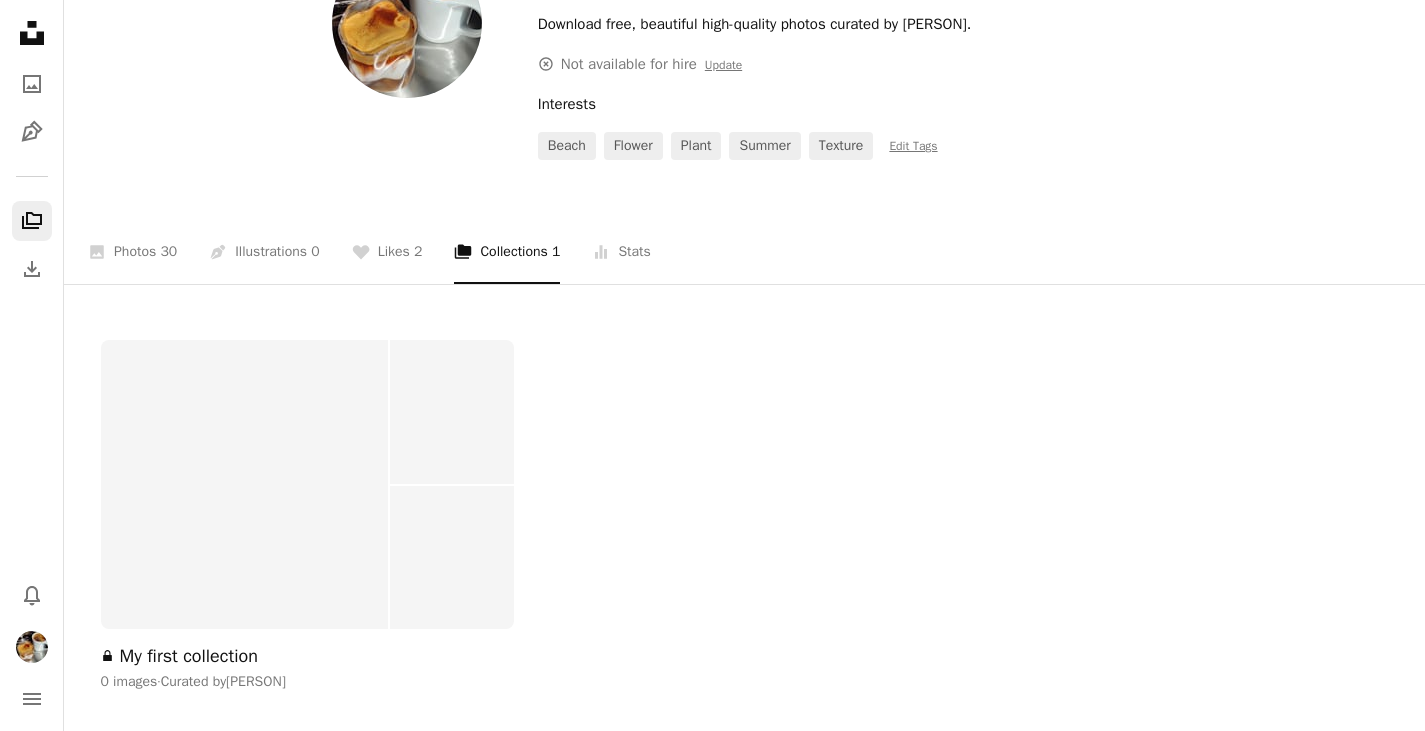 scroll, scrollTop: 0, scrollLeft: 0, axis: both 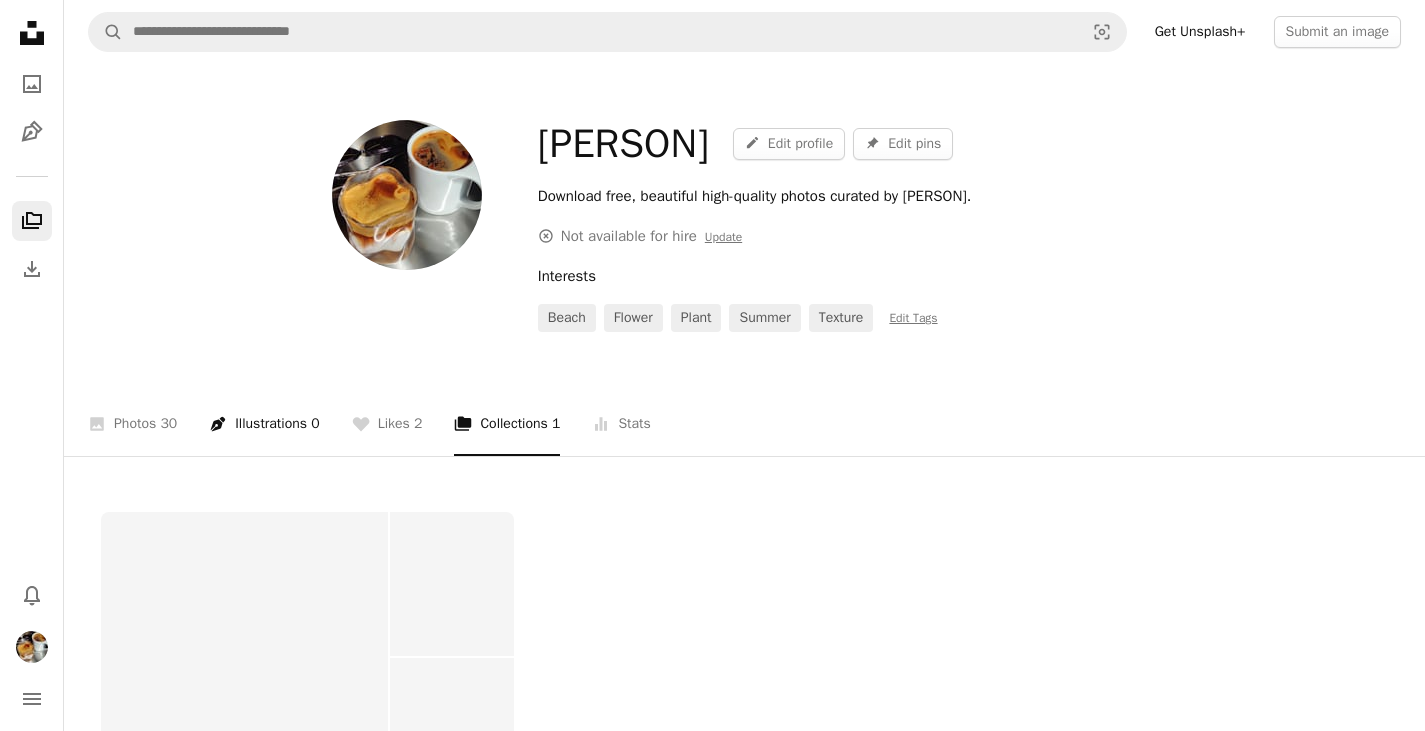 click on "Pen Tool Illustrations   0" at bounding box center [264, 424] 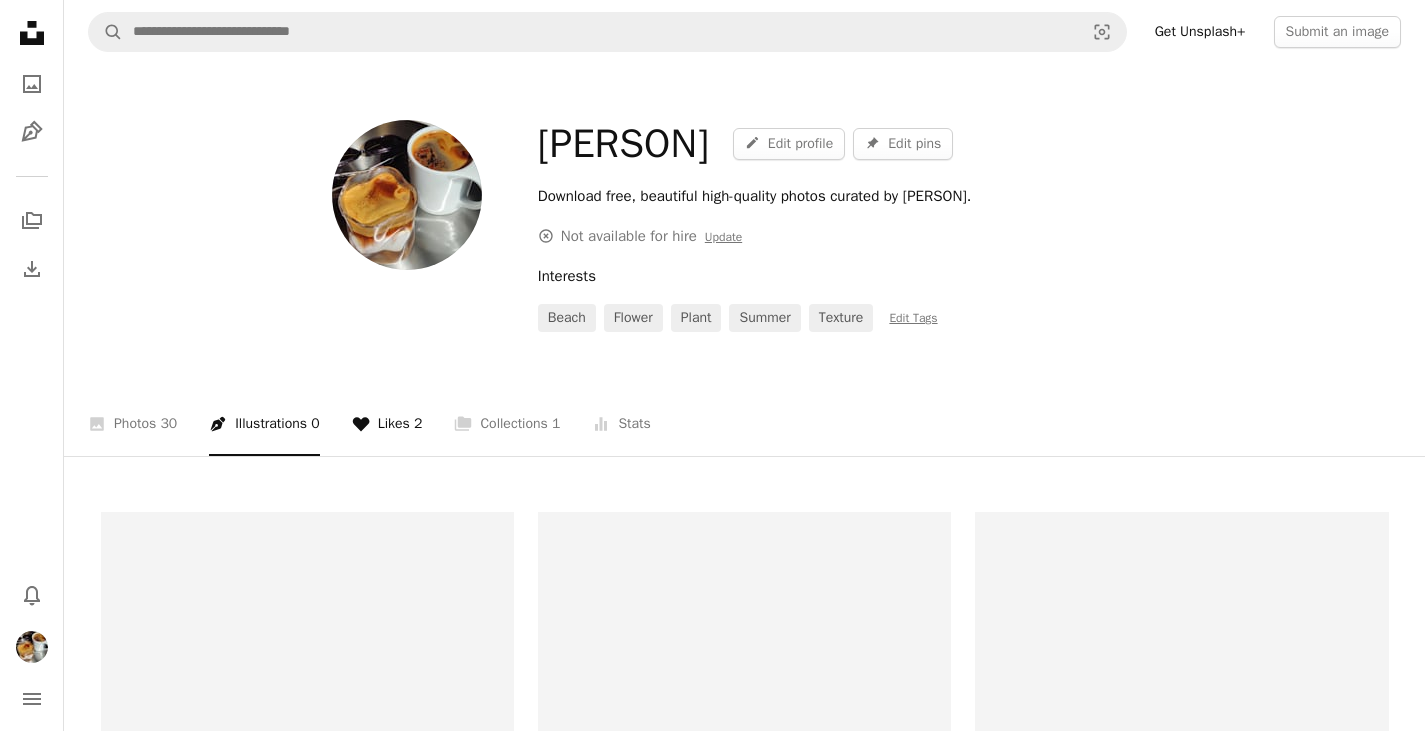click on "A heart Likes   2" at bounding box center (387, 424) 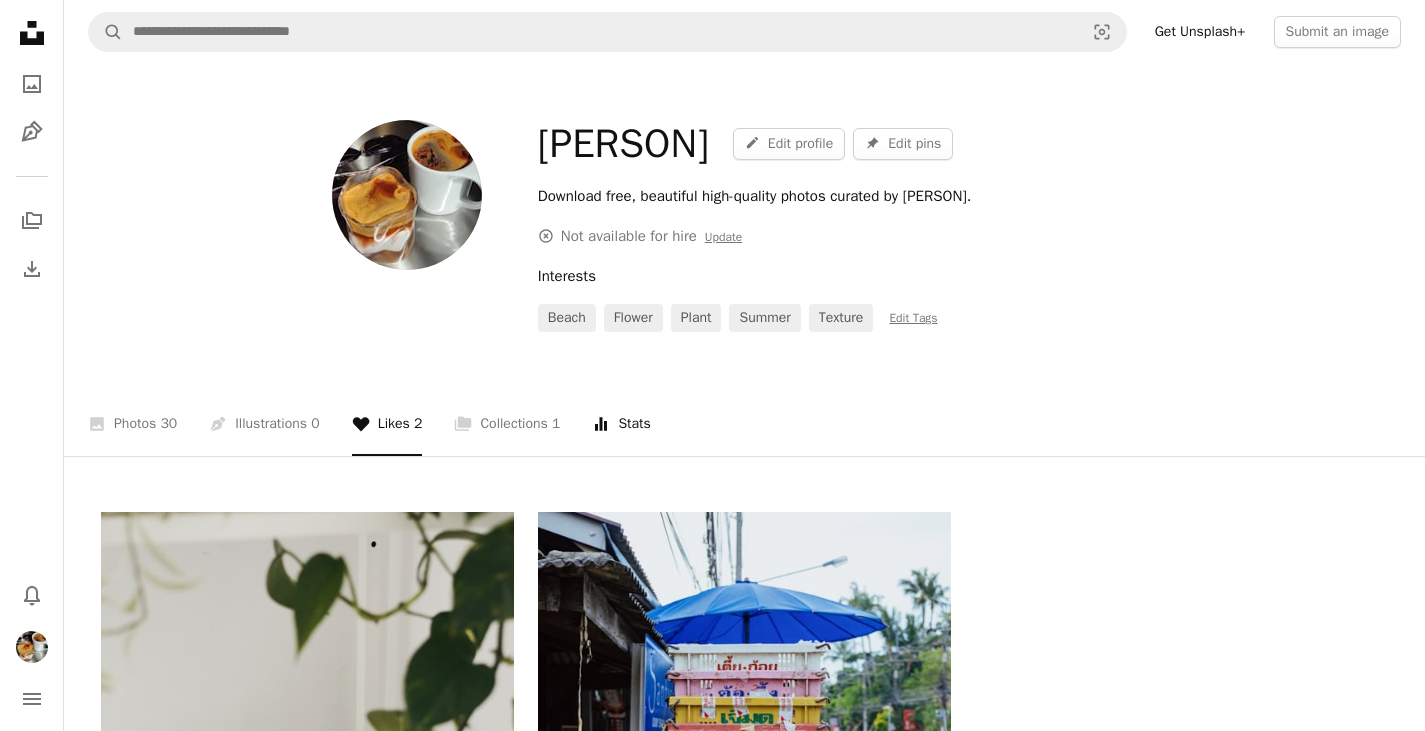 click on "Stats icon Stats" at bounding box center (621, 424) 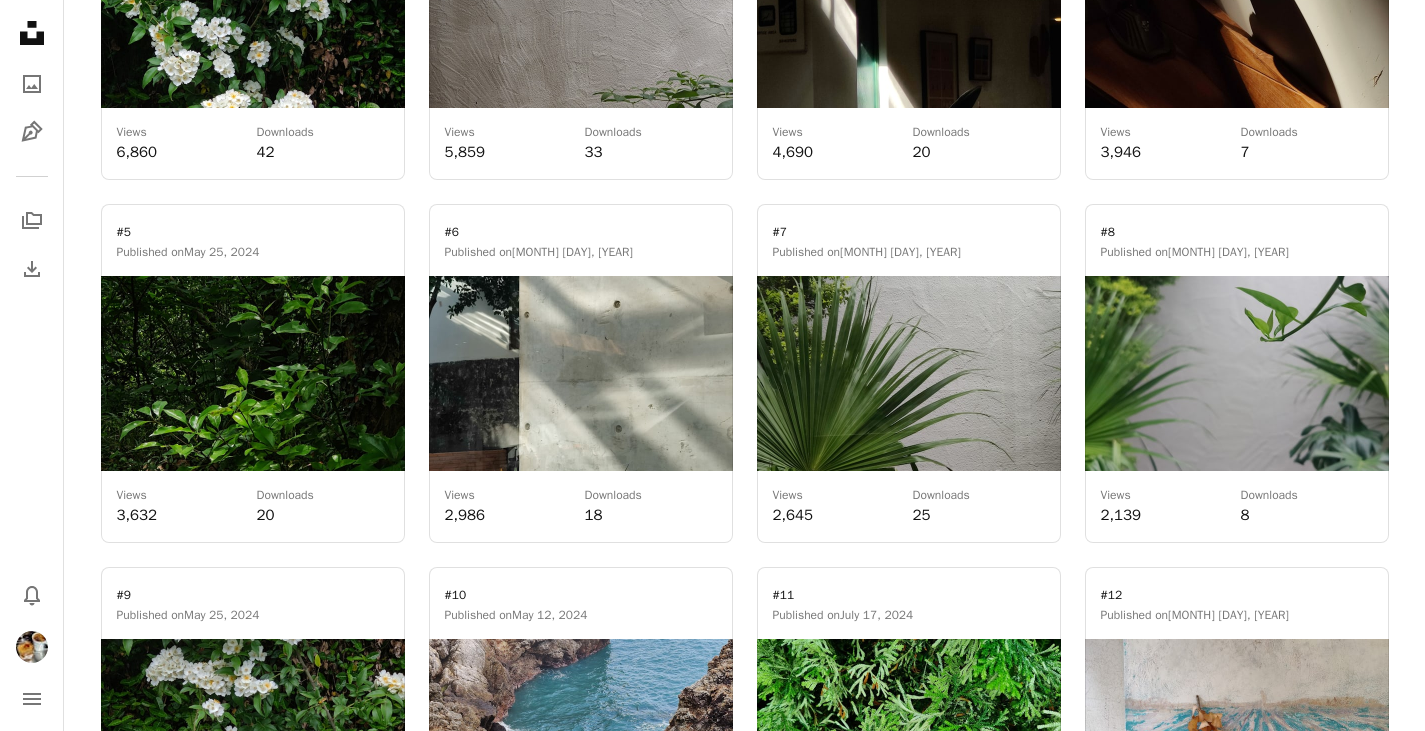 scroll, scrollTop: 2431, scrollLeft: 0, axis: vertical 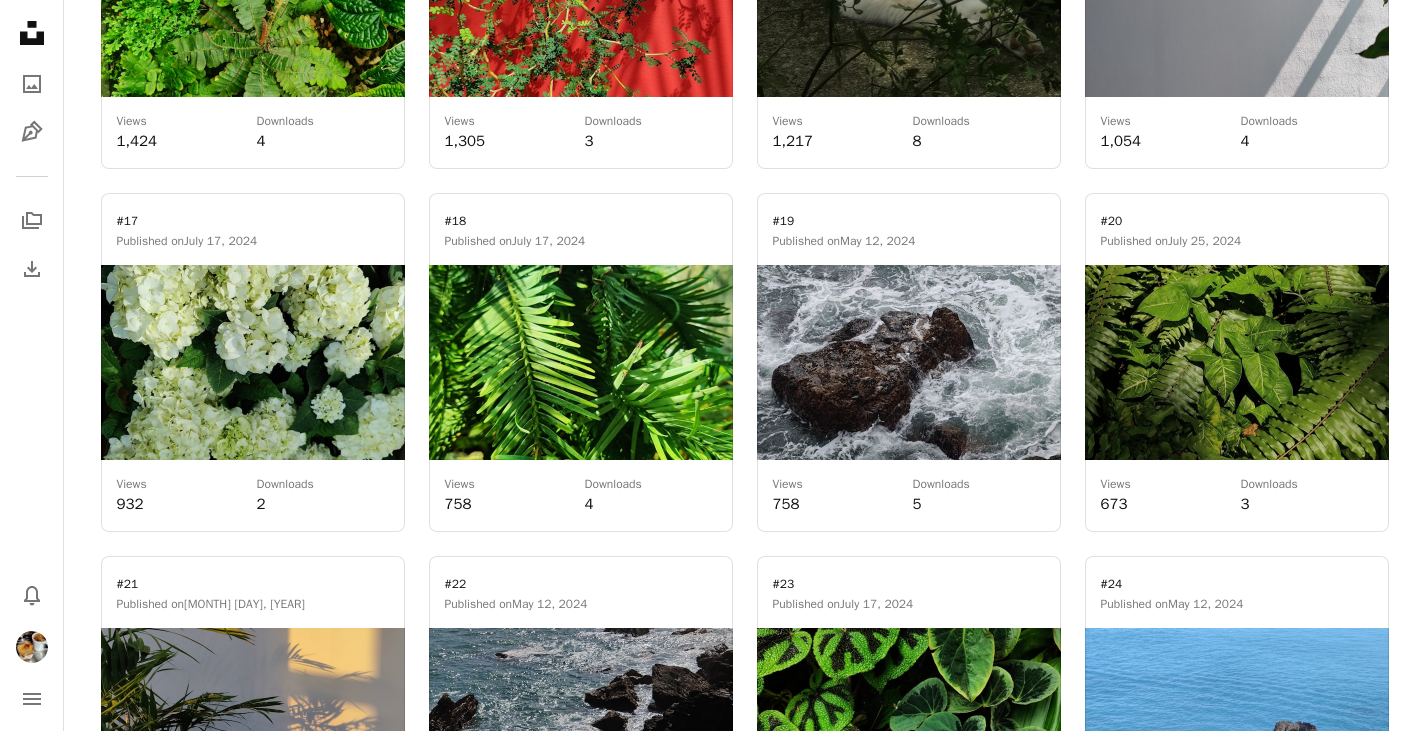 drag, startPoint x: 577, startPoint y: 382, endPoint x: 1356, endPoint y: 356, distance: 779.4338 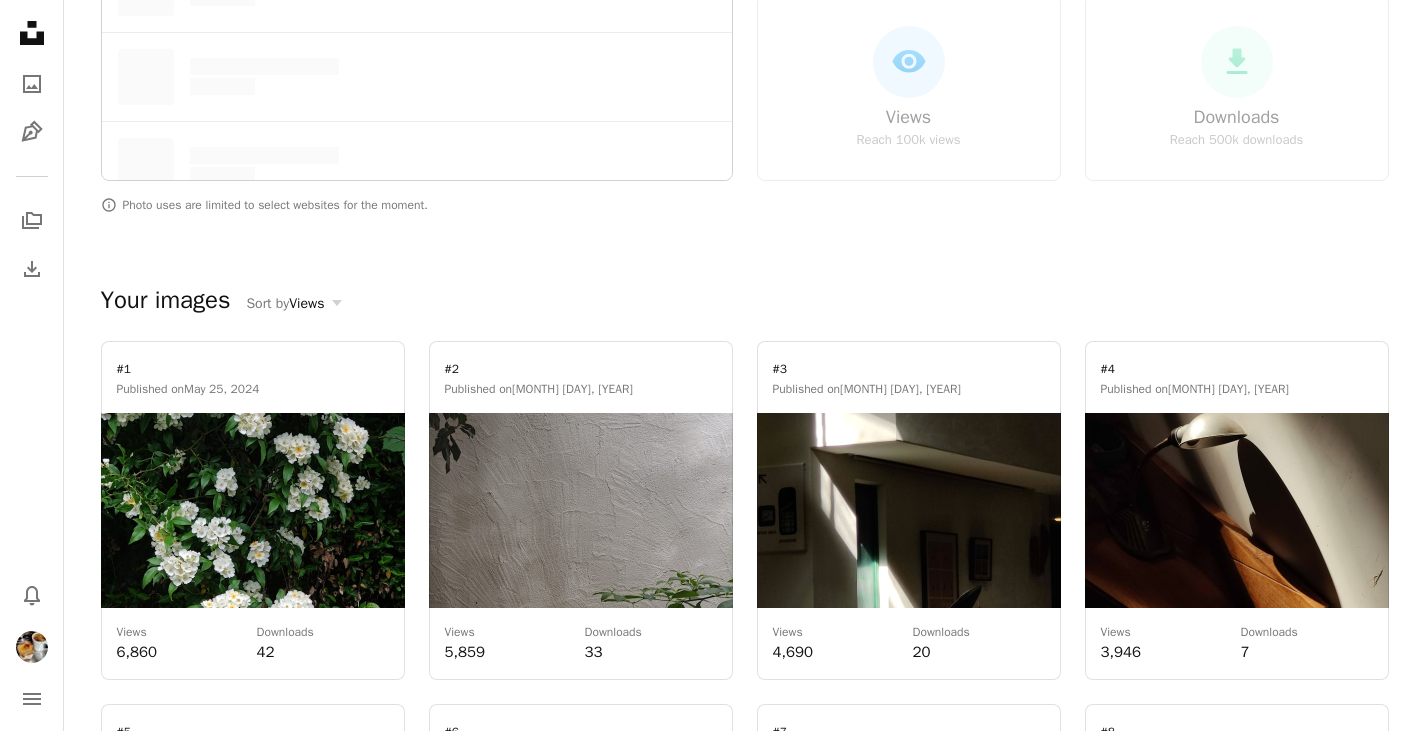 scroll, scrollTop: 1931, scrollLeft: 0, axis: vertical 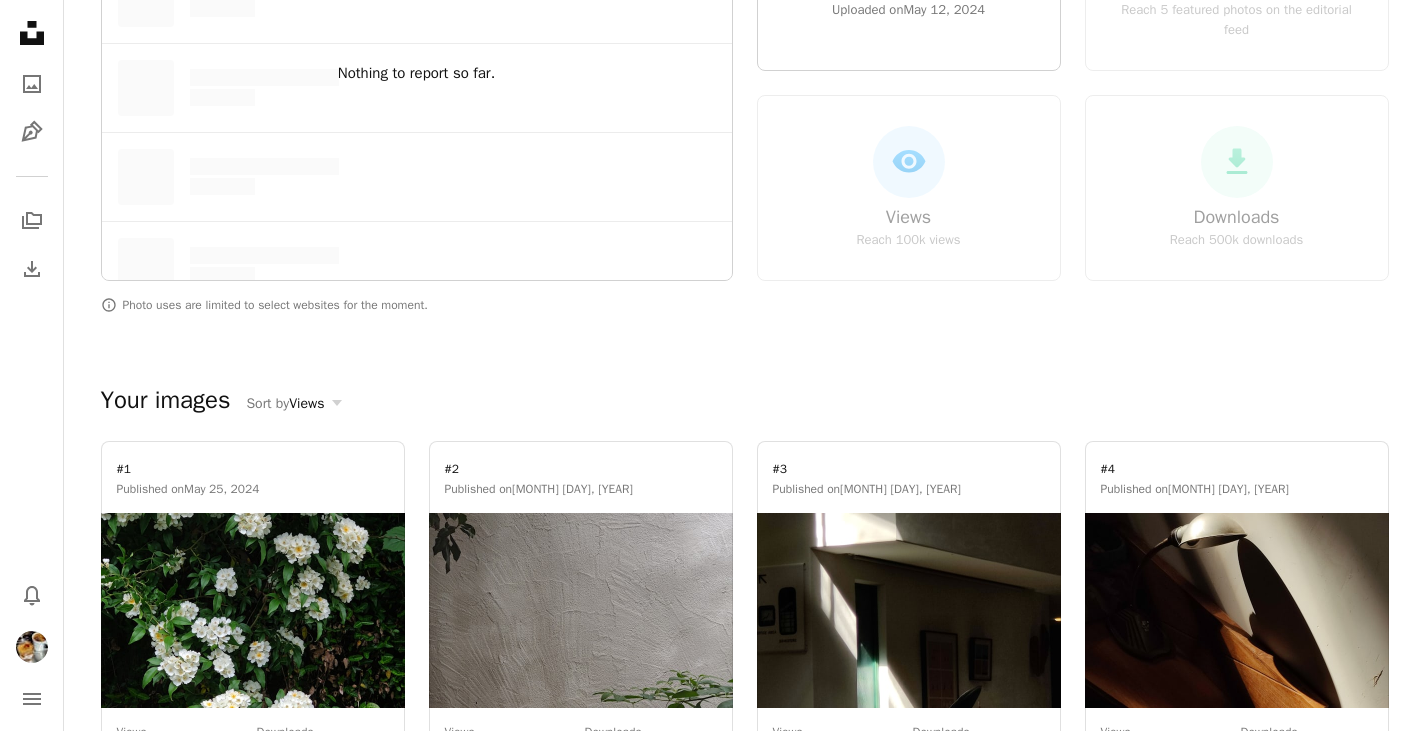 click on "Unsplash logo Unsplash Home A photo Pen Tool A stack of folders Download Bell navigation menu" at bounding box center [32, 365] 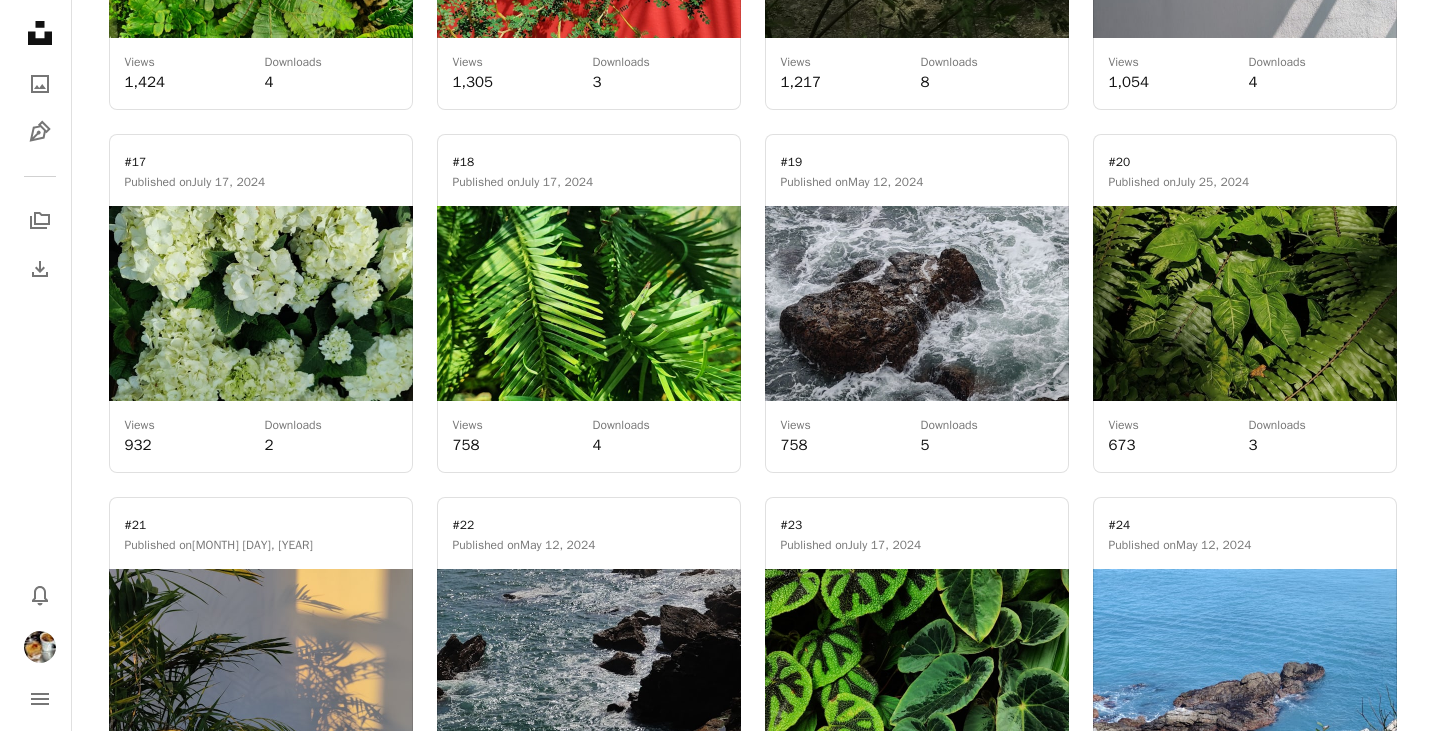 scroll, scrollTop: 3131, scrollLeft: 0, axis: vertical 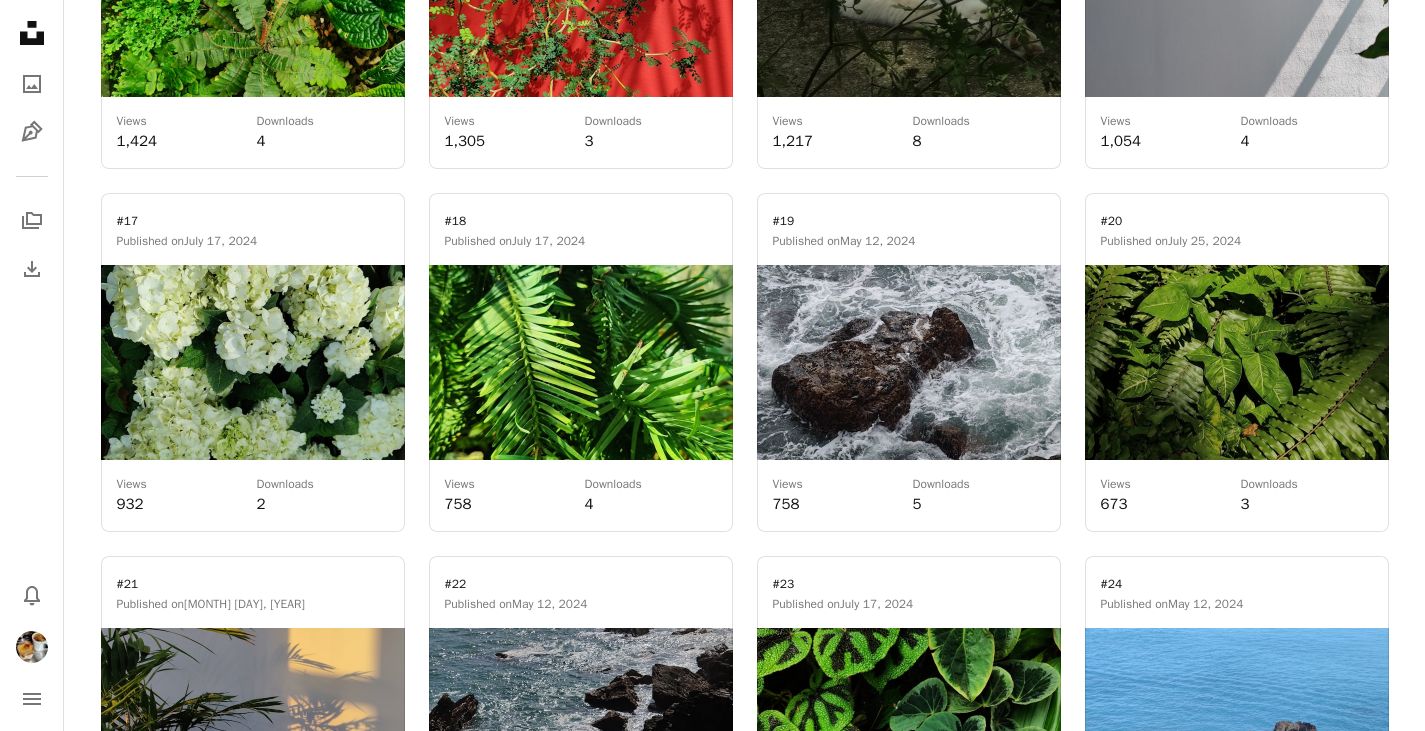 click at bounding box center [581, 362] 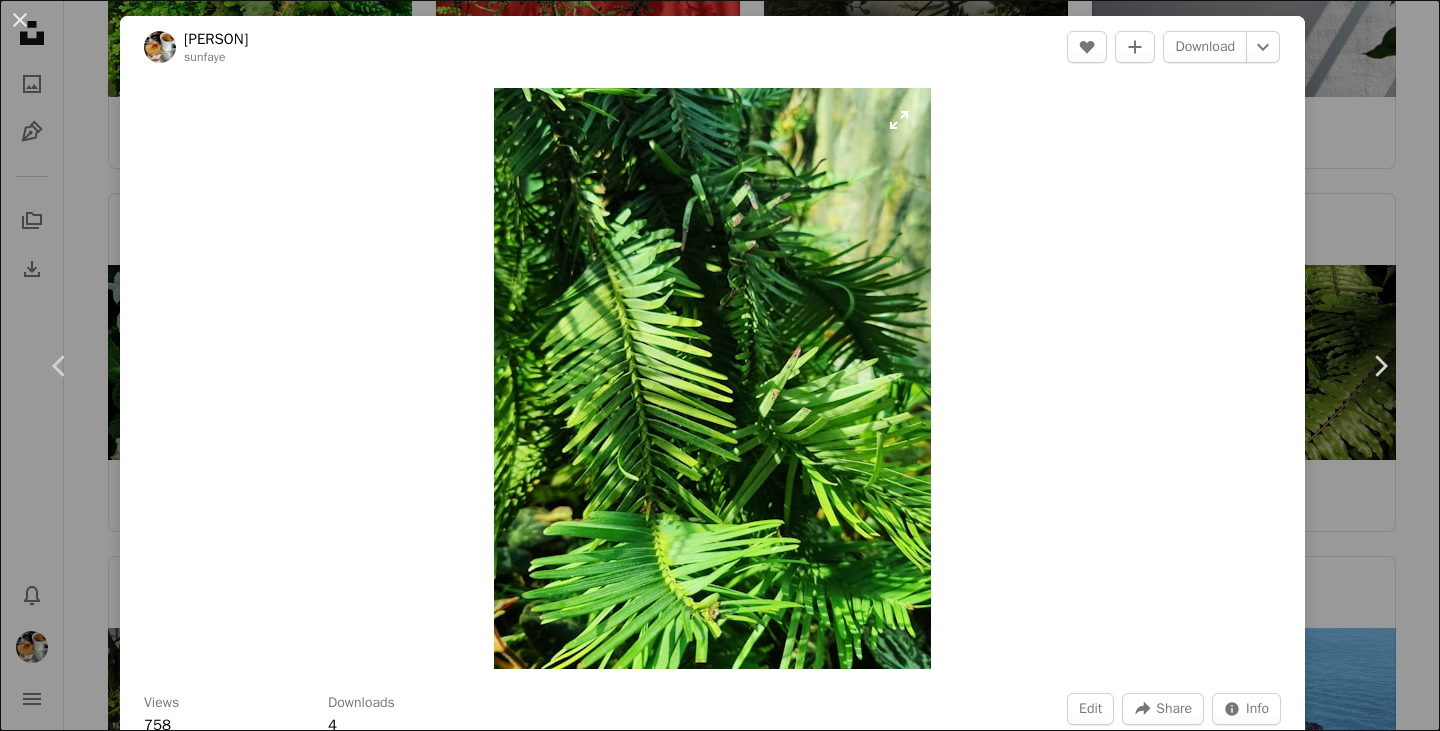 click at bounding box center [712, 378] 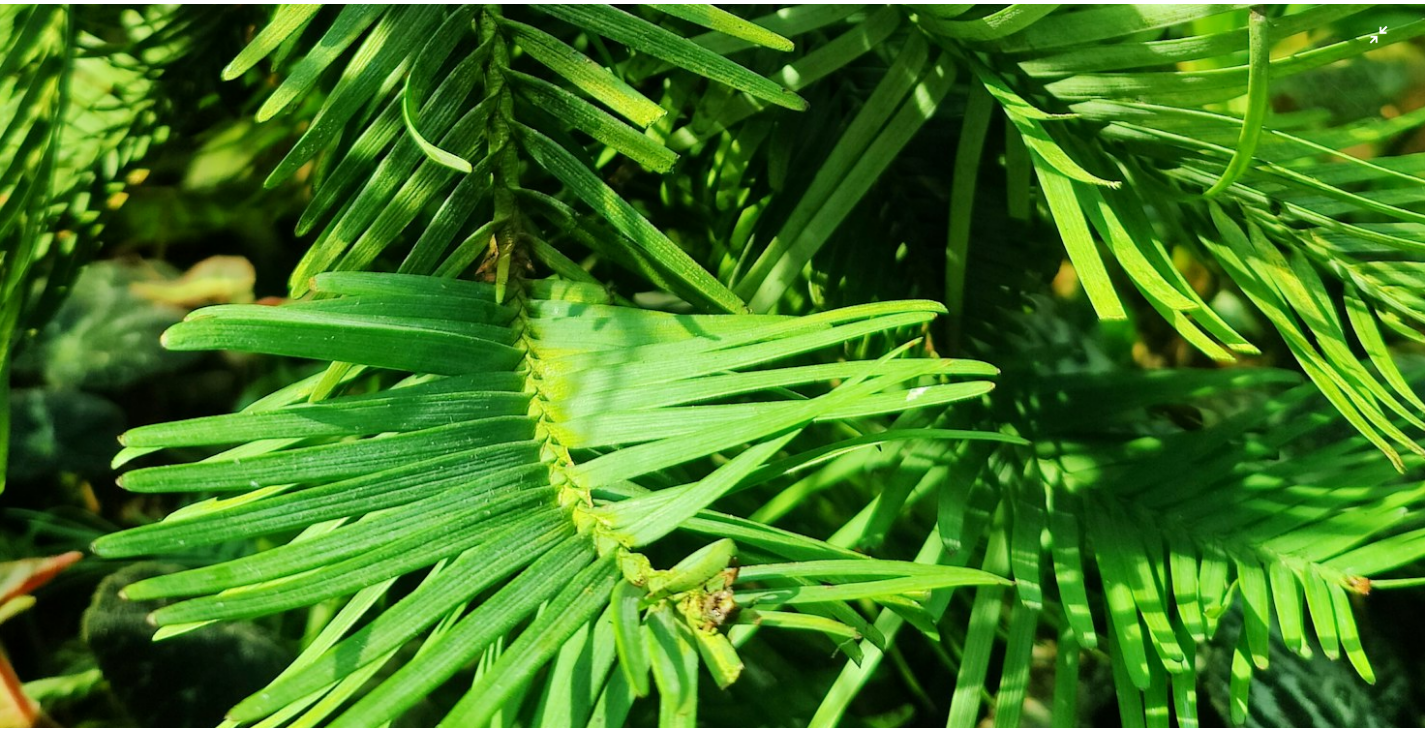 scroll, scrollTop: 1144, scrollLeft: 0, axis: vertical 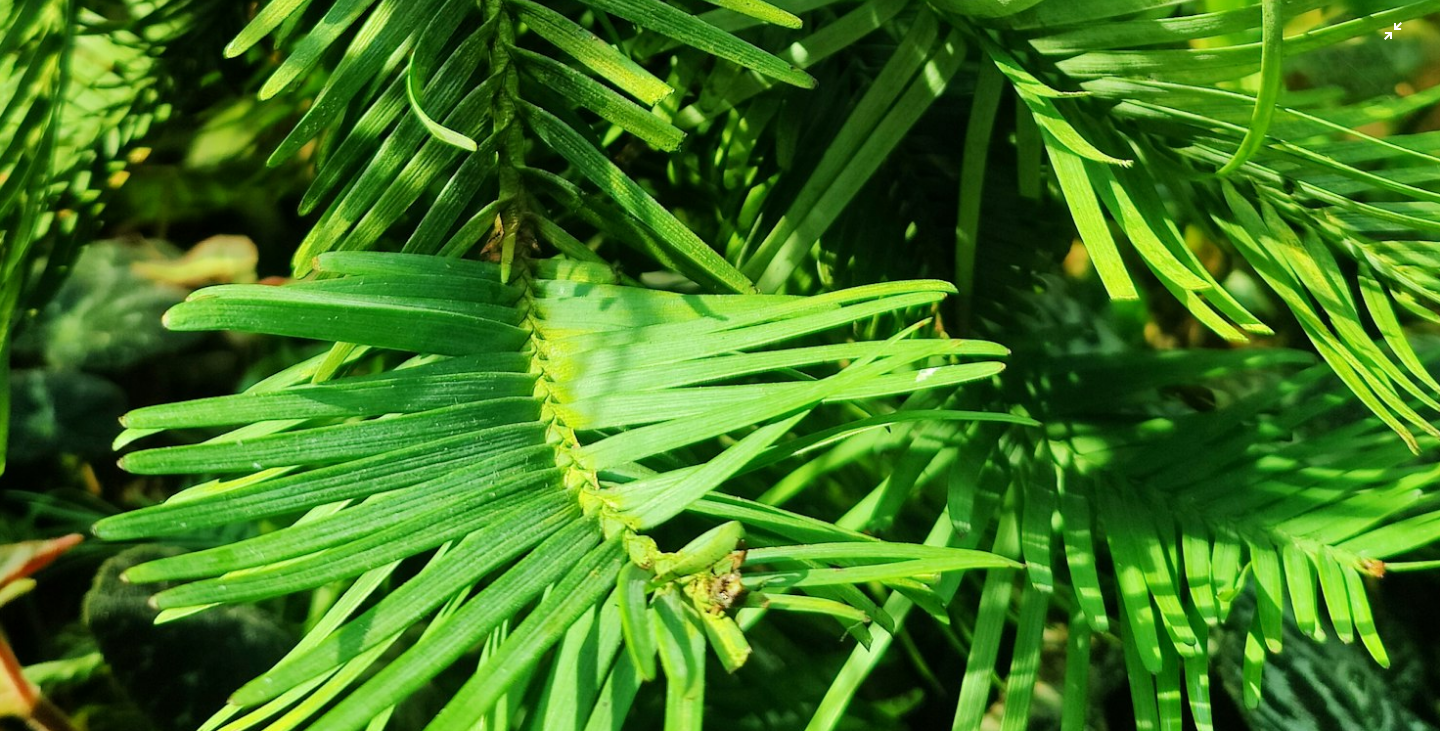 click at bounding box center (720, -187) 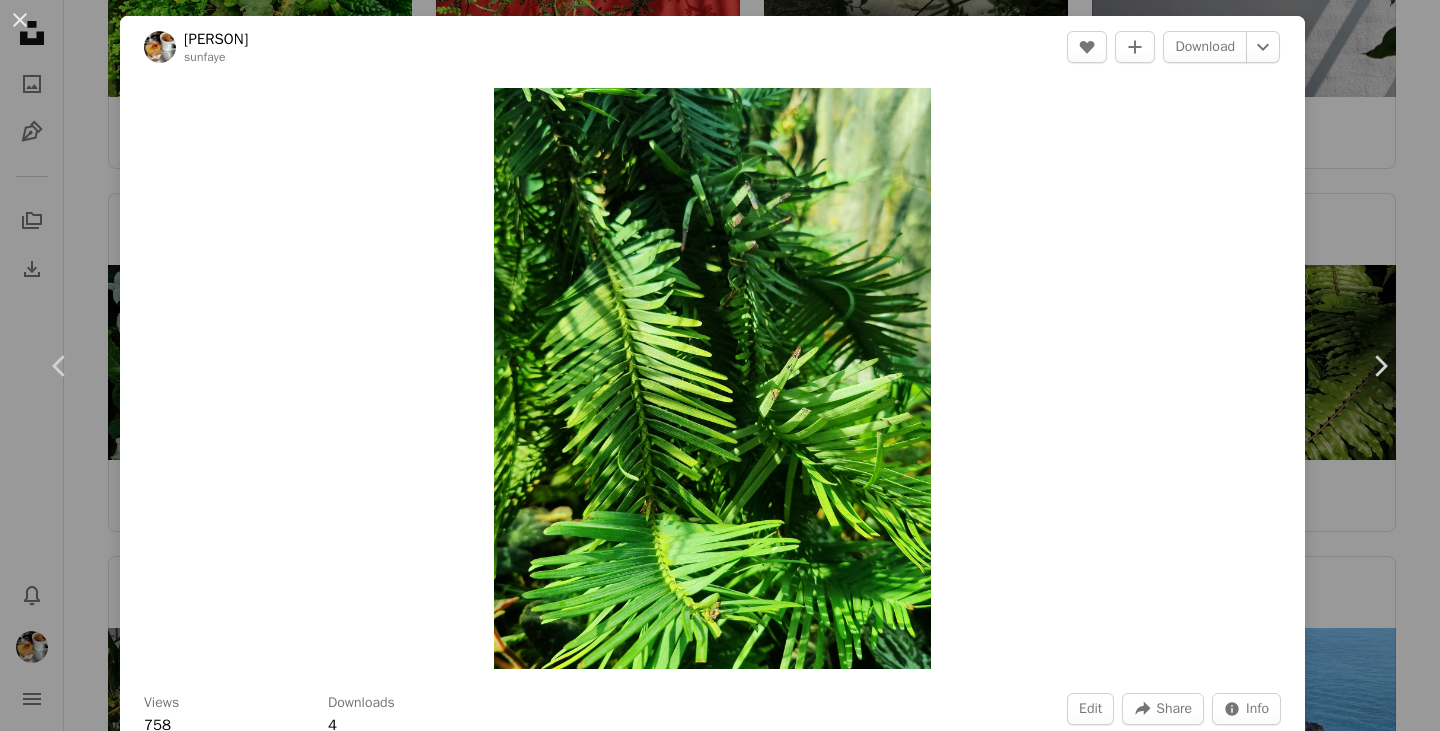 click on "An X shape Chevron left Chevron right [PERSON] sunfaye Edit A heart A plus sign Download Chevron down Zoom in Views 758 Downloads 4 Edit A forward-right arrow Share Info icon Info Calendar outlined Published on [DATE], [YEAR] Safety Free to use under the Unsplash License land green plant leaf jungle rainforest outdoors vegetation pine fir conifer abies yew Related images A heart A plus sign [FIRST] [LAST] Available for hire A checkmark inside of a circle Arrow pointing down A heart A plus sign [FIRST] [LAST] Available for hire A checkmark inside of a circle Arrow pointing down A heart A plus sign [FIRST] [LAST] Available for hire A checkmark inside of a circle Arrow pointing down Plus sign for Unsplash+ A heart A plus sign Unsplash+ Community For Unsplash+ A lock Download A heart A plus sign [PERSON] Arrow pointing down A heart A plus sign [FIRST] [LAST] Arrow pointing down Plus sign for Unsplash+ A heart A plus sign [PERSON] For Unsplash+ A lock Download A heart A plus sign [PERSON] A heart" at bounding box center [720, 365] 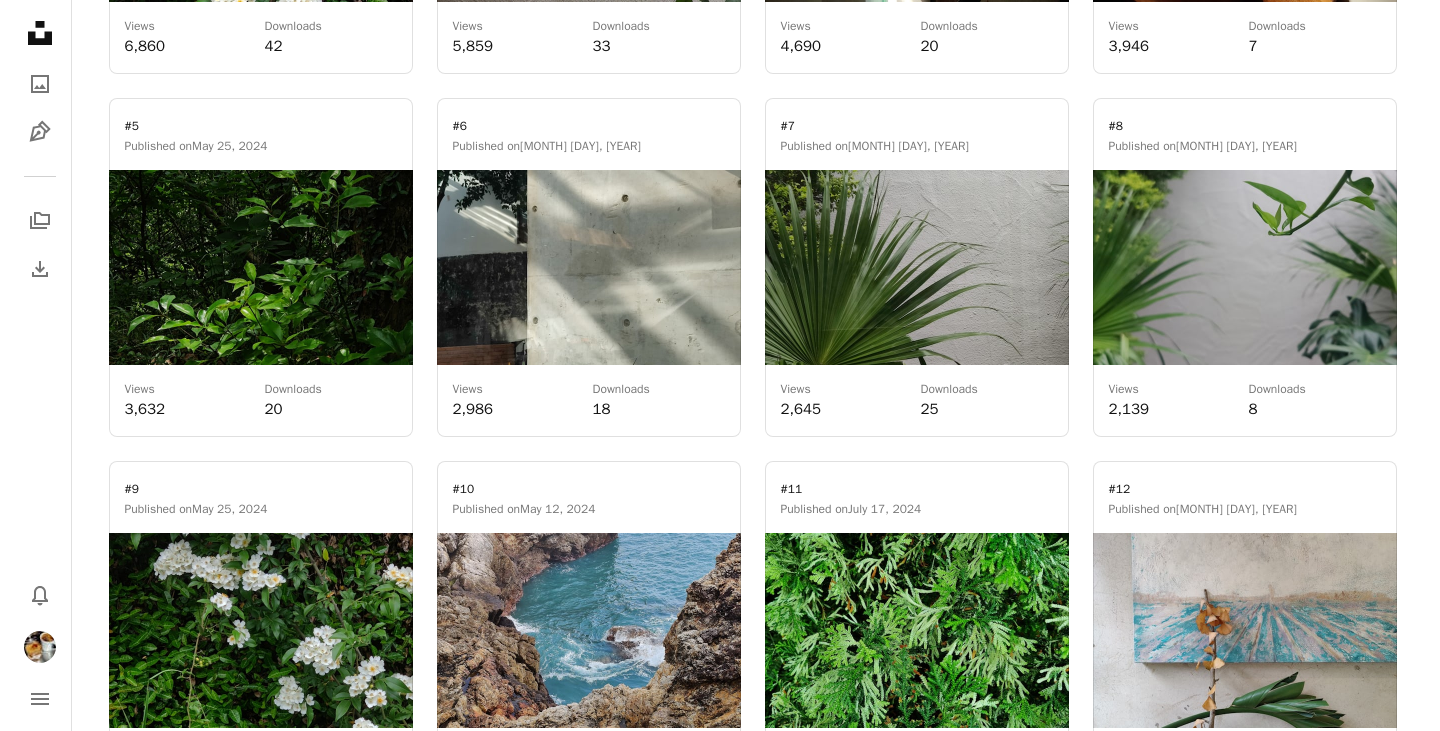 scroll, scrollTop: 1931, scrollLeft: 0, axis: vertical 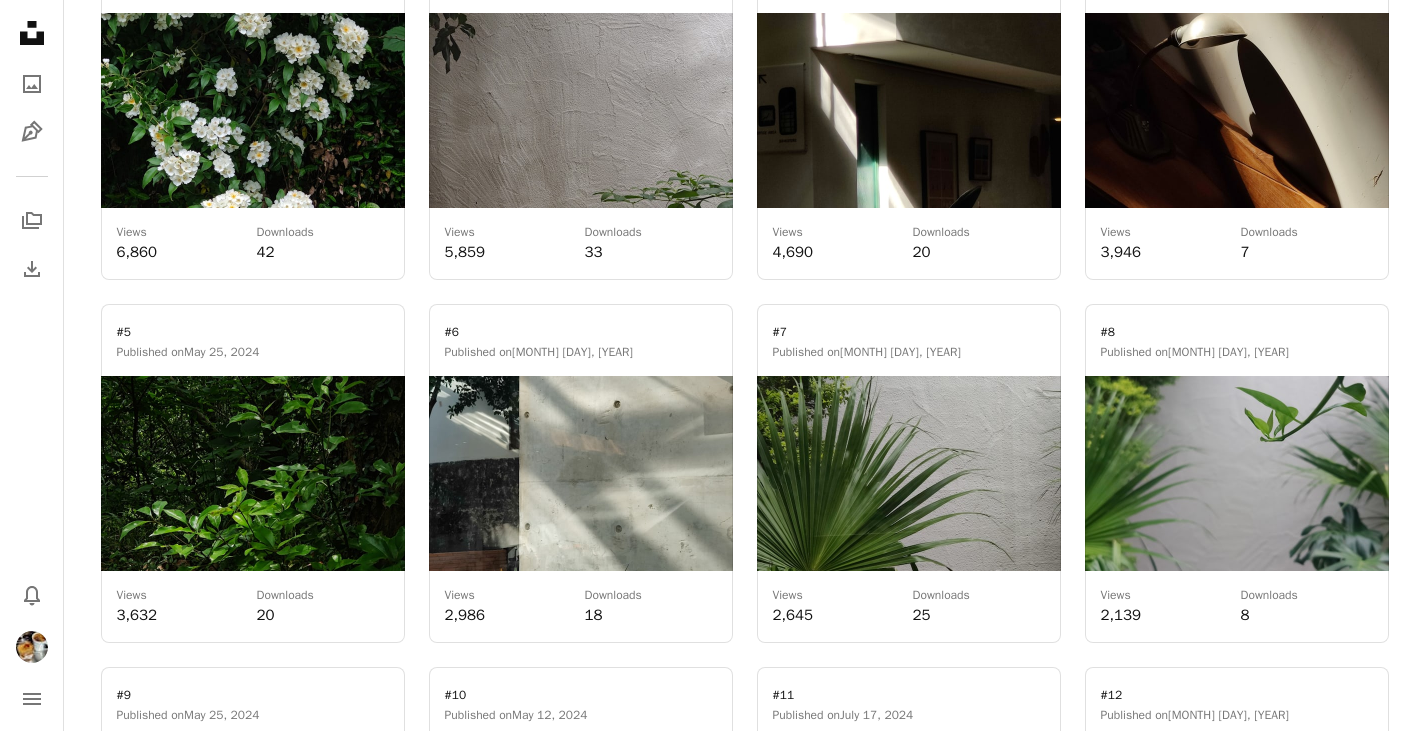 click at bounding box center (253, 473) 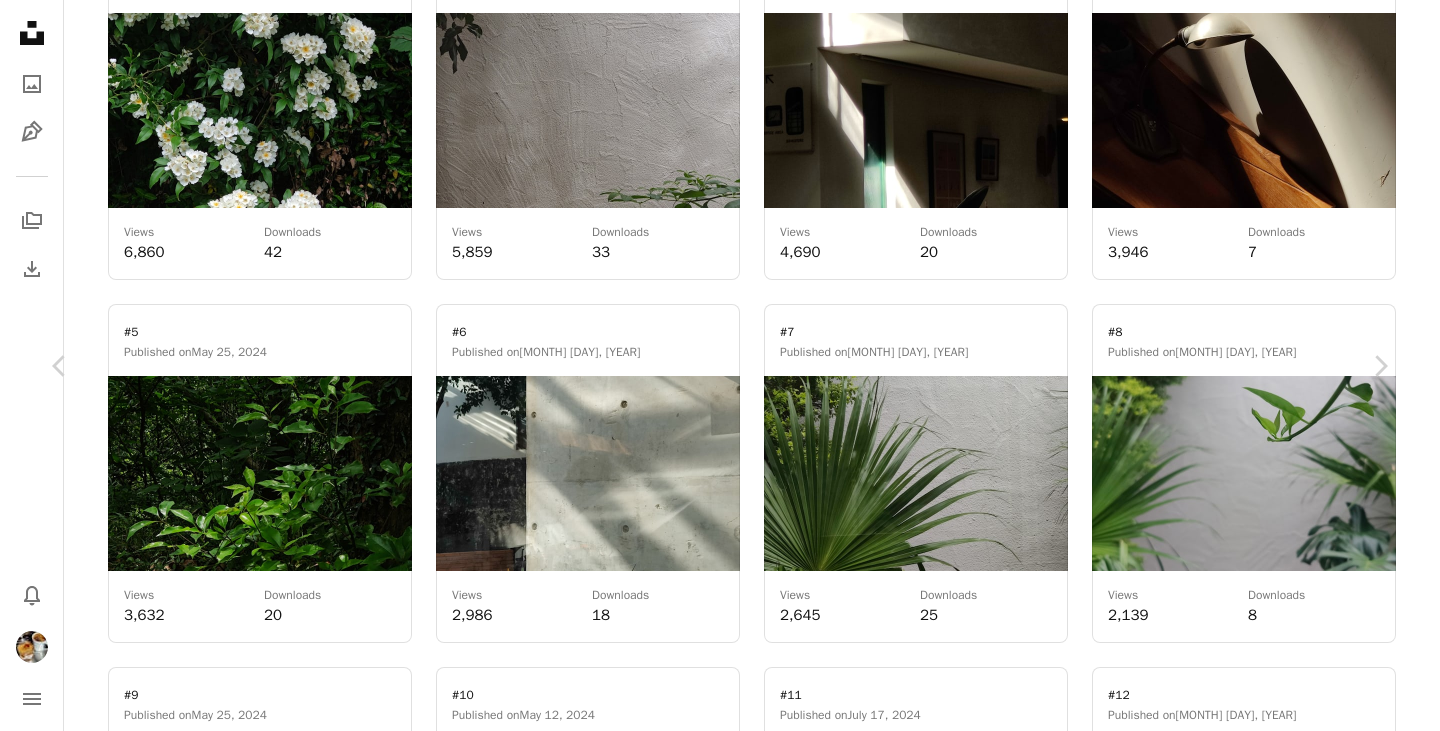 click at bounding box center [712, 3510] 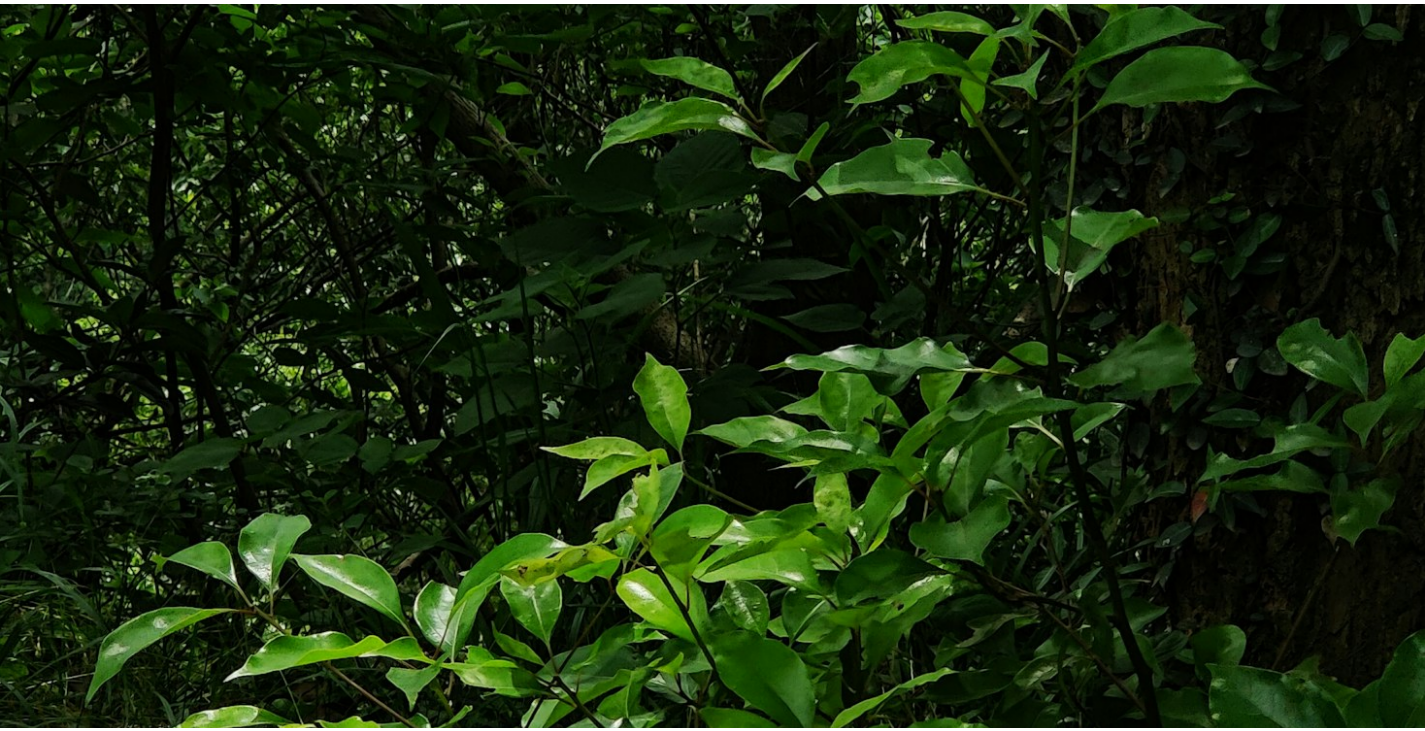 scroll, scrollTop: 1076, scrollLeft: 0, axis: vertical 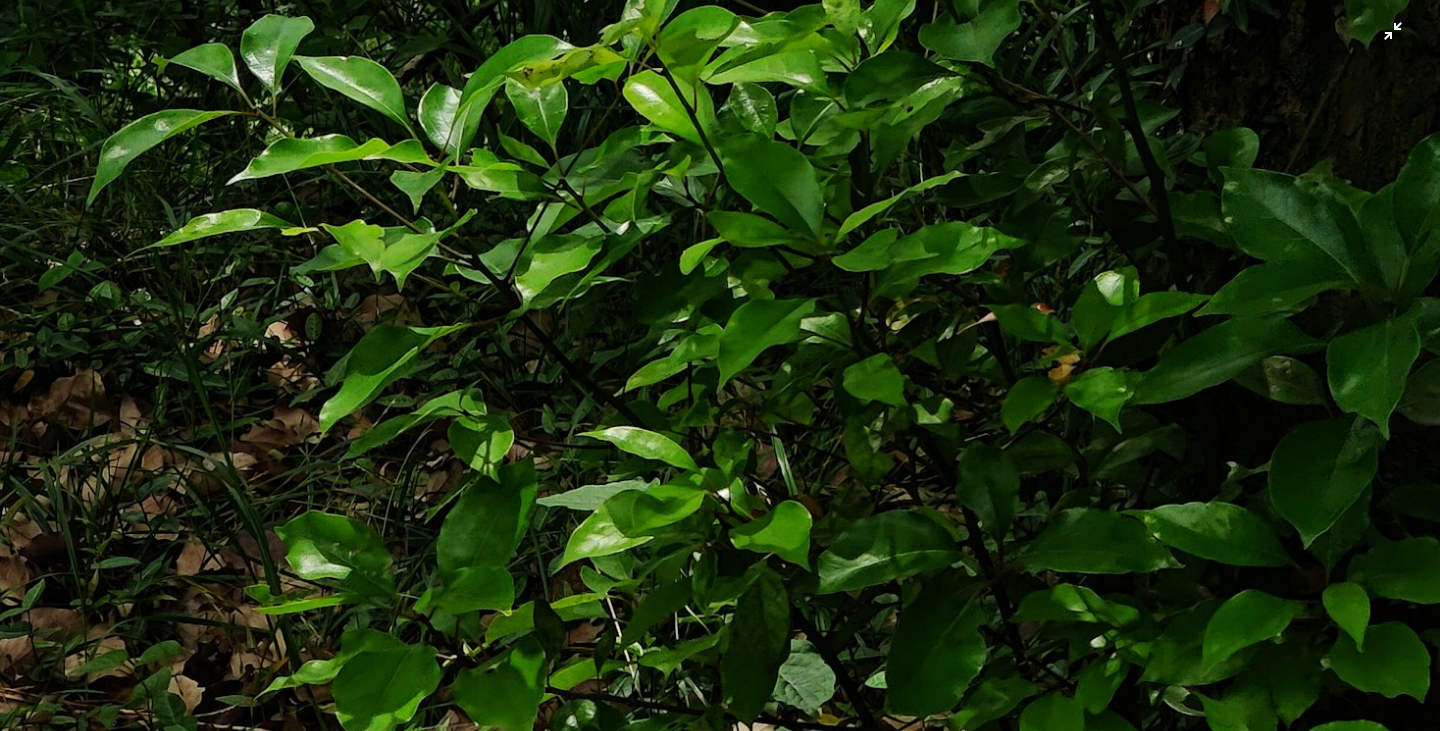 click at bounding box center [720, -116] 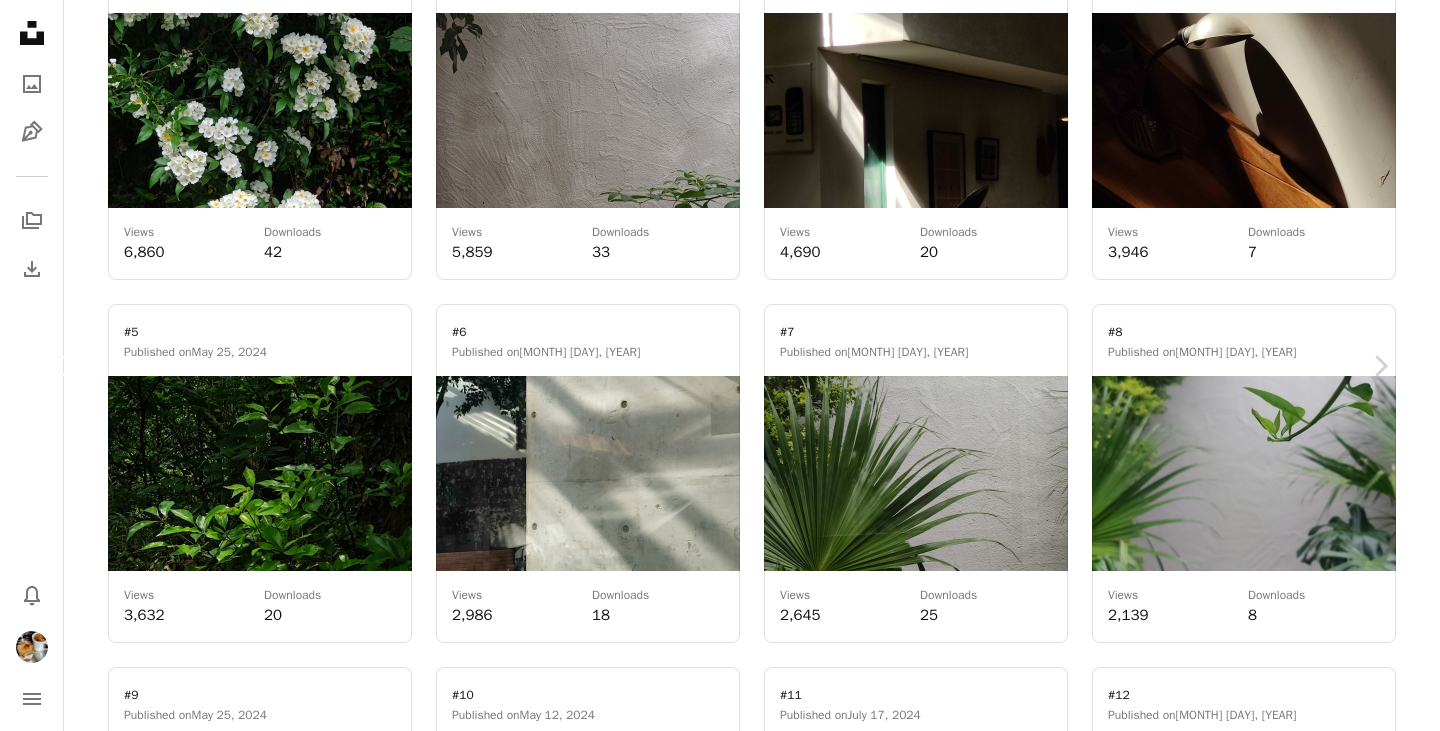 click on "Chevron left" at bounding box center [60, 366] 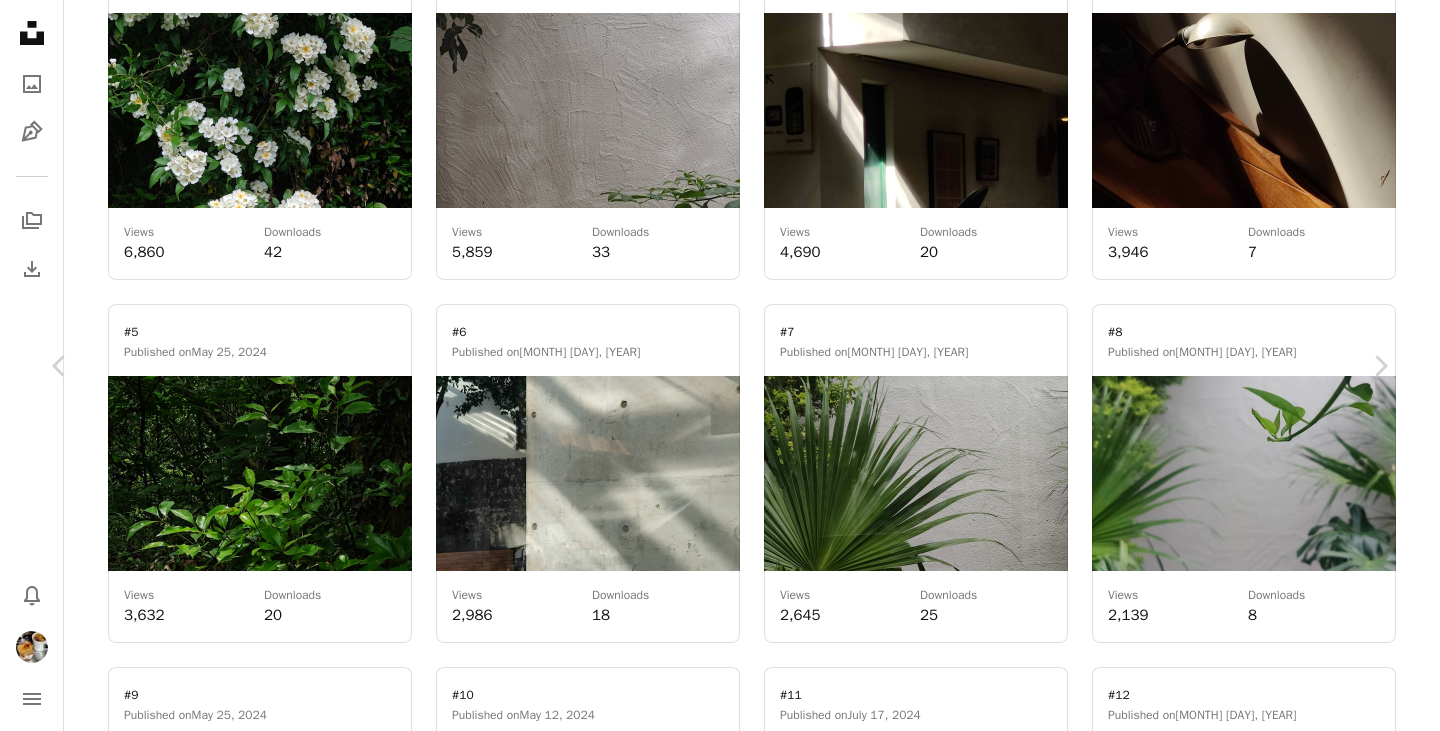 click on "Unsplash logo Unsplash Home A photo Pen Tool A stack of folders Download Bell navigation menu A magnifying glass Visual search Get Unsplash+ Submit an image [PERSON] A pencil Edit profile Pin Edit pins Download free, beautiful high-quality photos curated by [PERSON]. An X outlined Not available for hire Update Interests beach flower plant summer texture Edit Tags A photo Photos 30 Pen Tool Illustrations 0 A heart Likes 2 A stack of folders Collections 1 Stats icon Stats [PERSON] A pencil Edit profile Pin Edit pins Insights Last 30 days A warning sign We are experiencing issues with stats calculations. Your data may be temporarily delayed or inaccurate. Views 7,993 You’ve got this 🙌 Most viewed on Info icon Unsplash PicsArt Wix Figma Notion Downloads 34 Most downloaded on Info icon Unsplash Uses Show Highlights ––– –– – ––– –– – ––– –– –– –––– –– –– –––– ––– –– – ––– –– – –––– –– –– –––– Info icon Star 7" at bounding box center (720, 609) 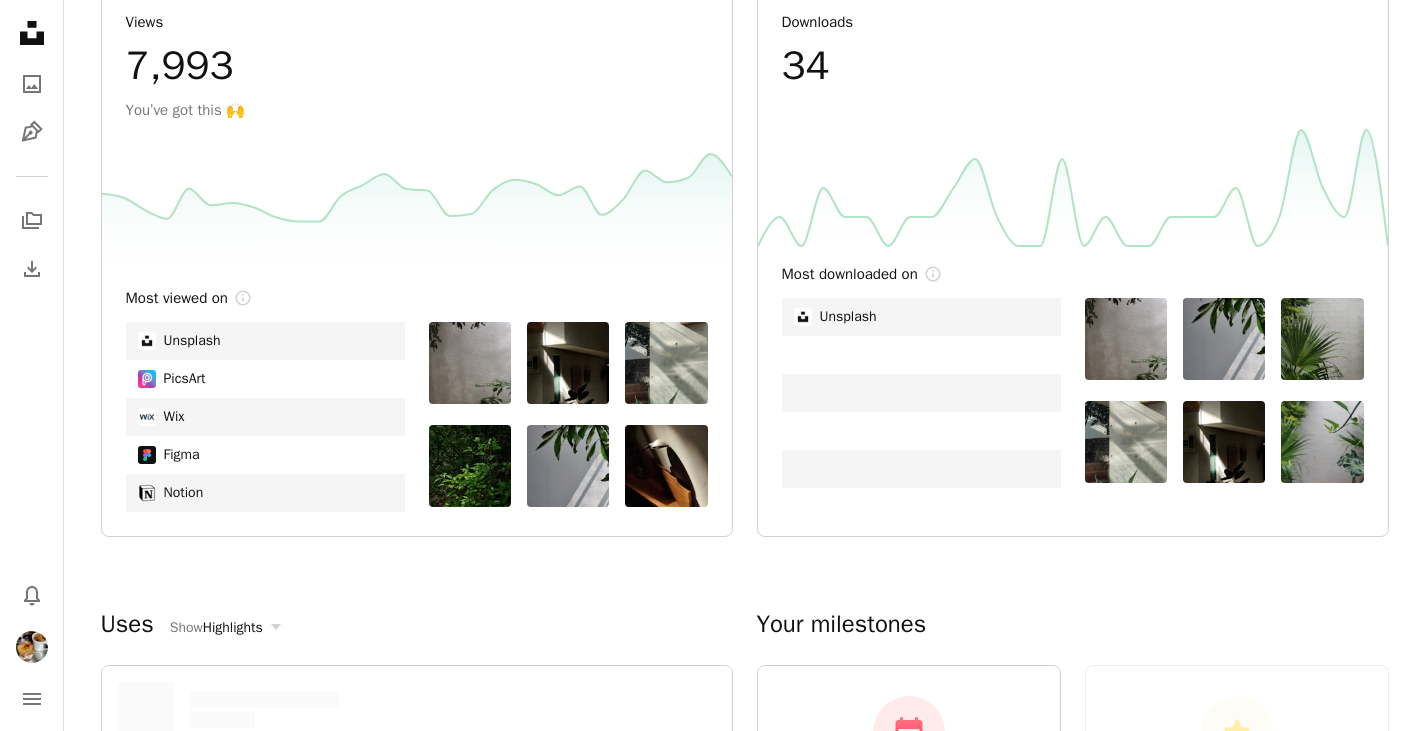 scroll, scrollTop: 131, scrollLeft: 0, axis: vertical 